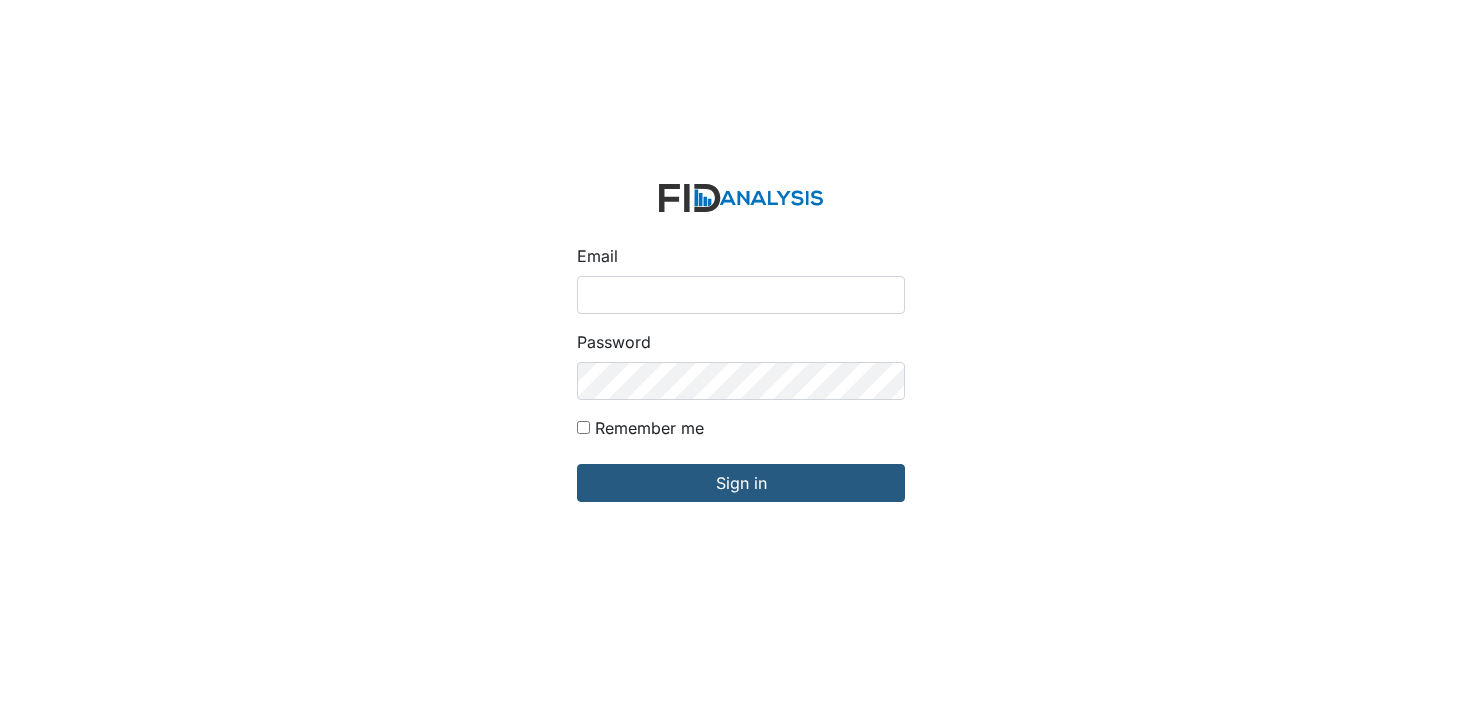 scroll, scrollTop: 0, scrollLeft: 0, axis: both 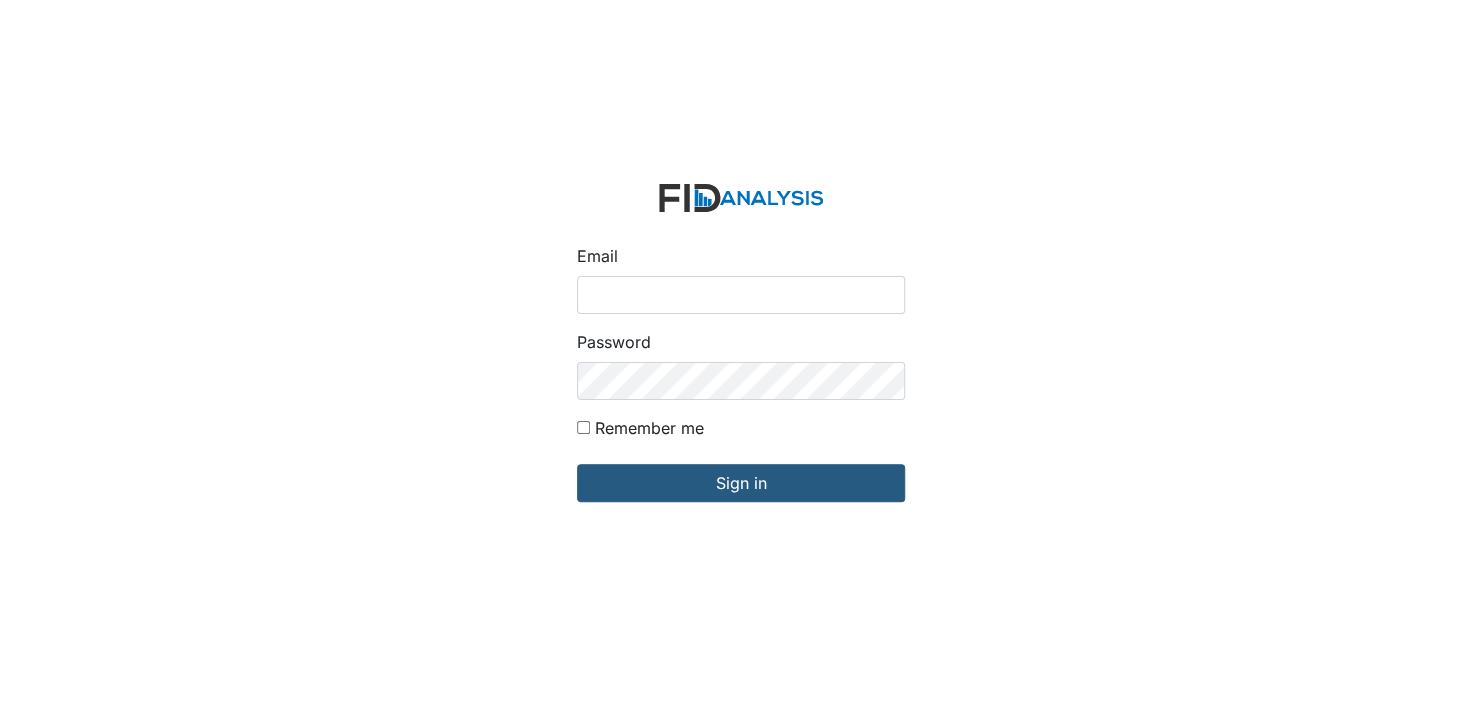 click on "Email" at bounding box center (741, 295) 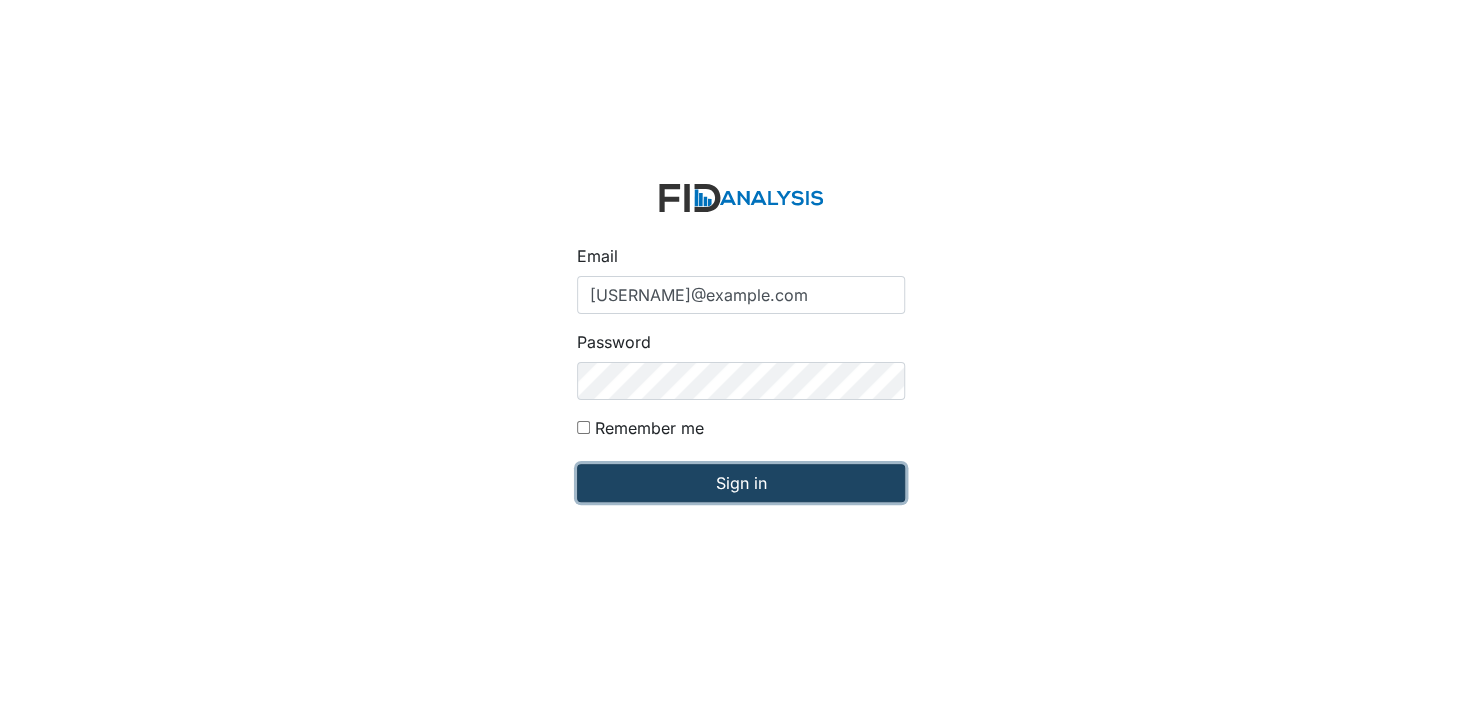 click on "Sign in" at bounding box center (741, 483) 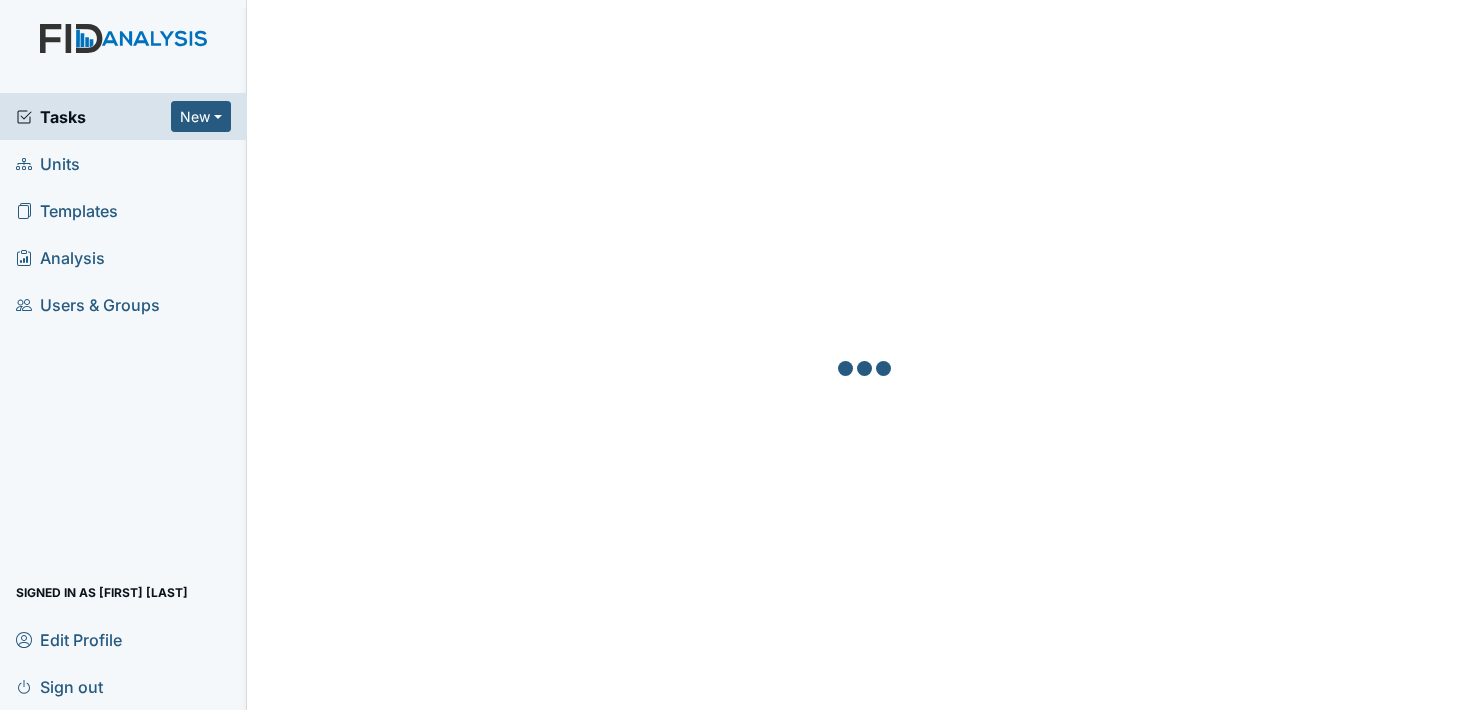 scroll, scrollTop: 0, scrollLeft: 0, axis: both 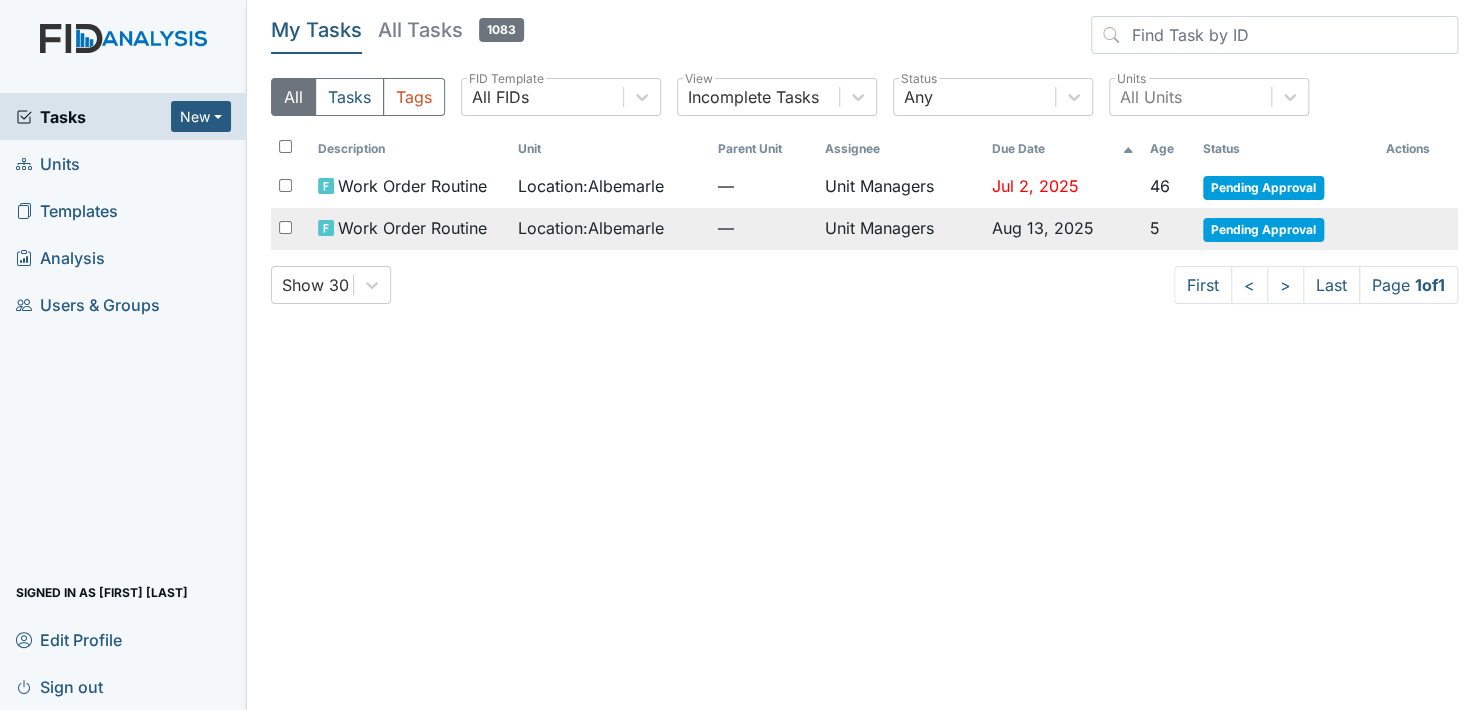 click on "Pending Approval" at bounding box center (1263, 230) 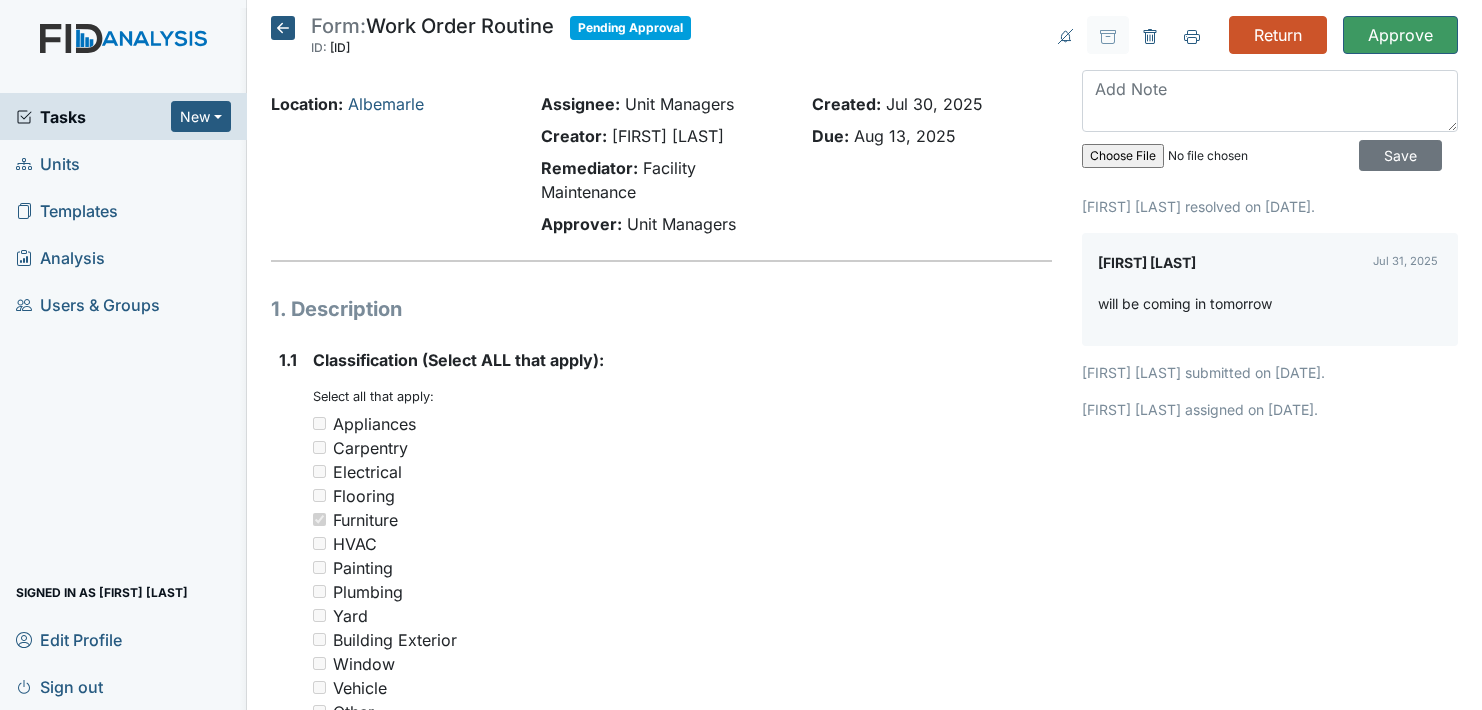 scroll, scrollTop: 0, scrollLeft: 0, axis: both 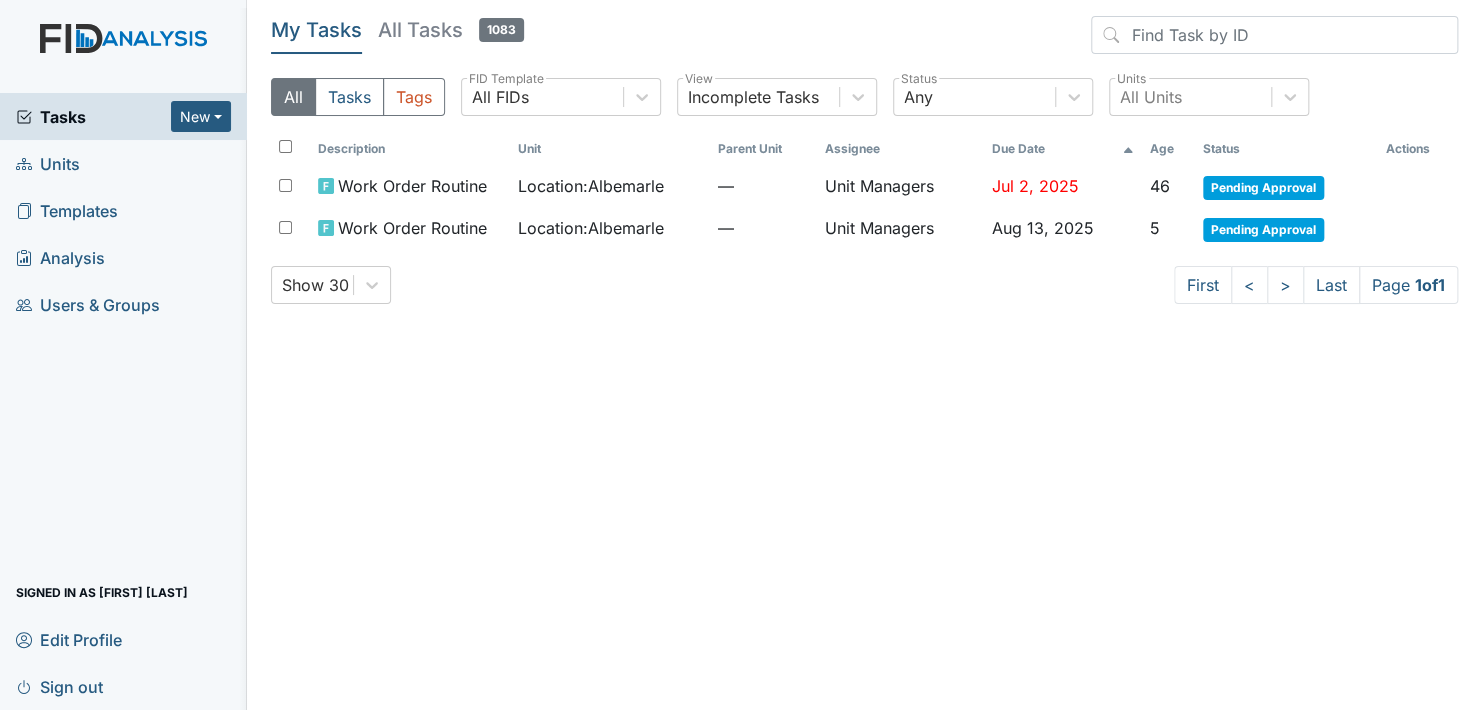 click on "Units" at bounding box center [123, 163] 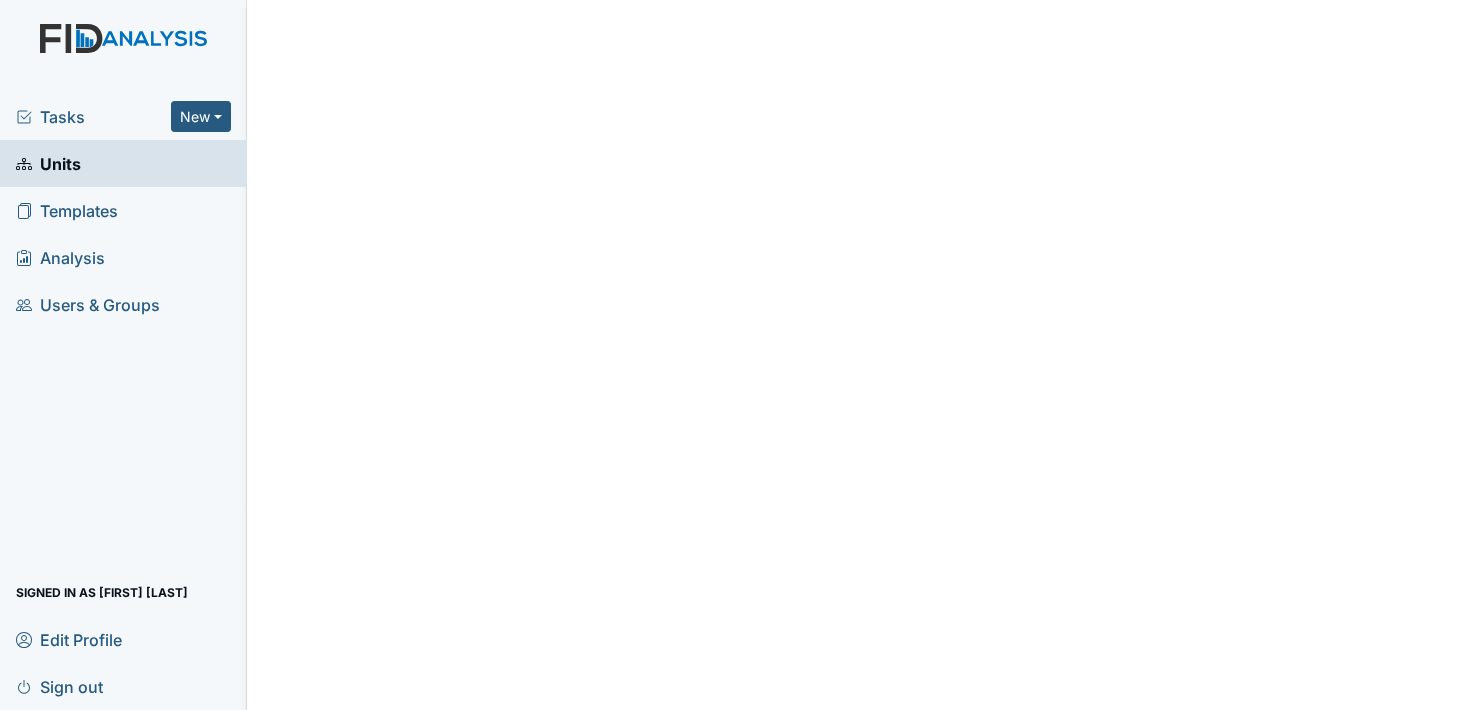 scroll, scrollTop: 0, scrollLeft: 0, axis: both 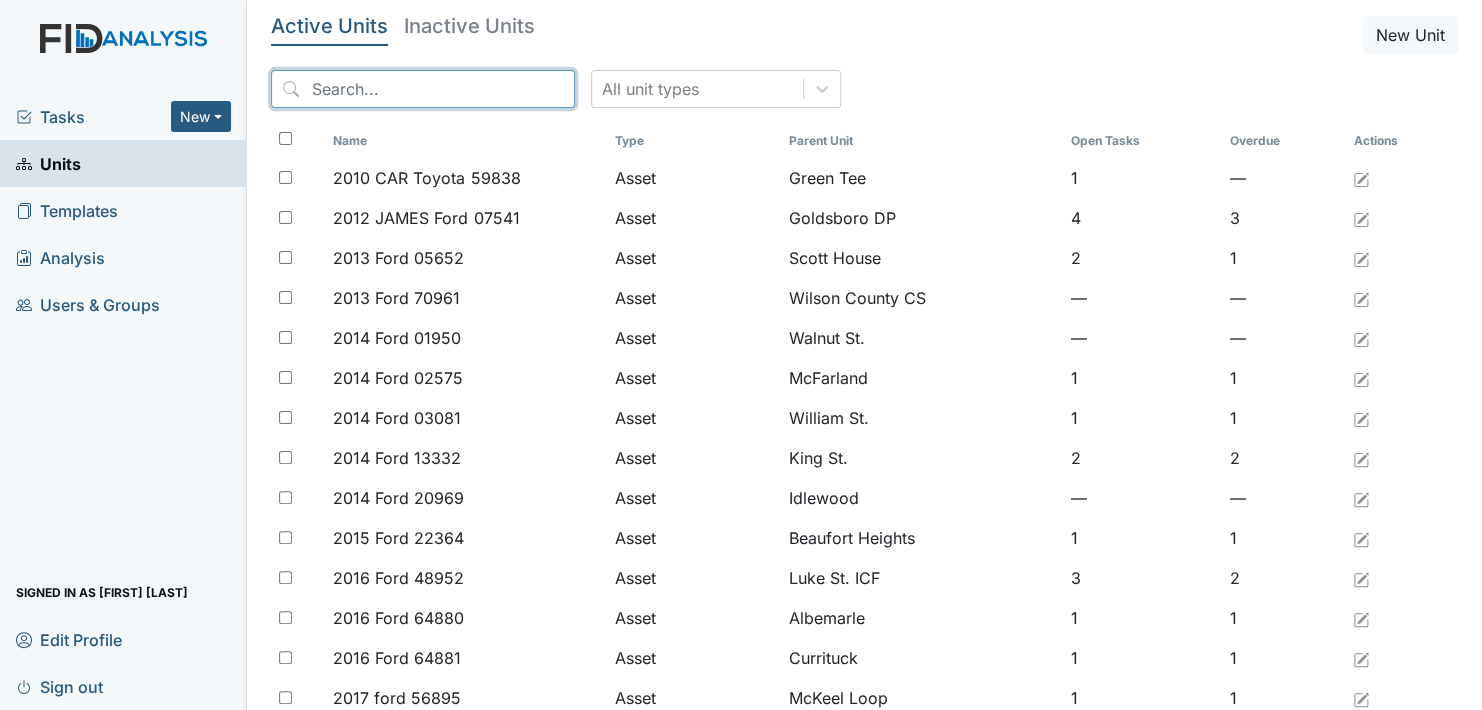 click at bounding box center [423, 89] 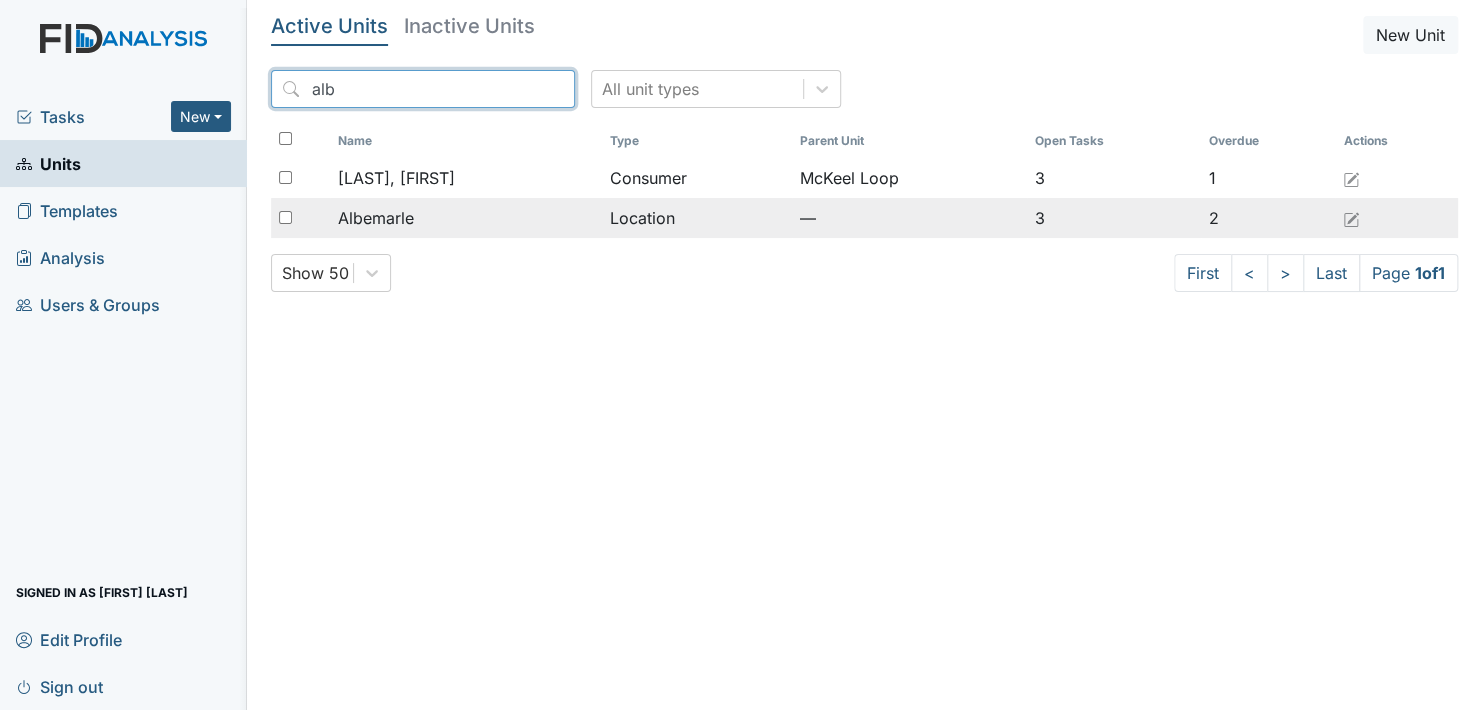 type on "alb" 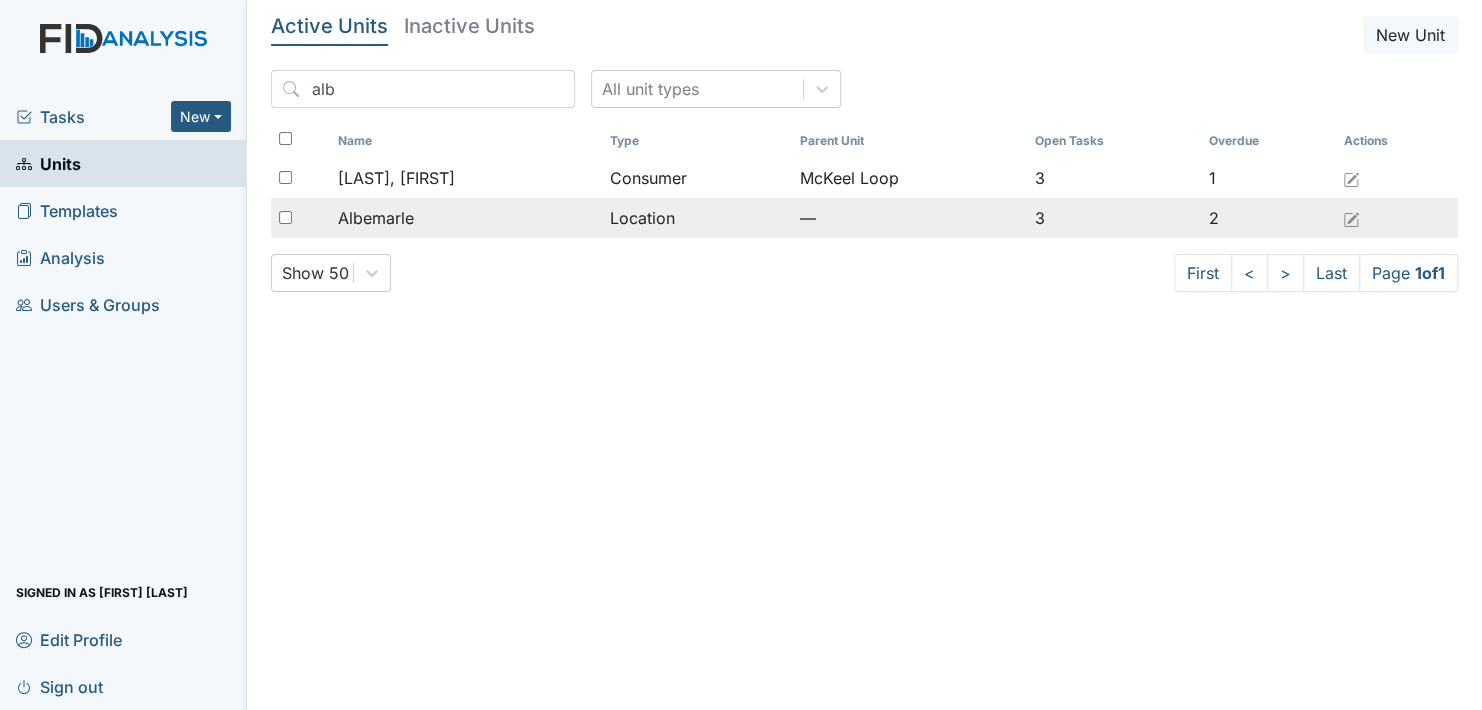 click on "Albemarle" at bounding box center [376, 218] 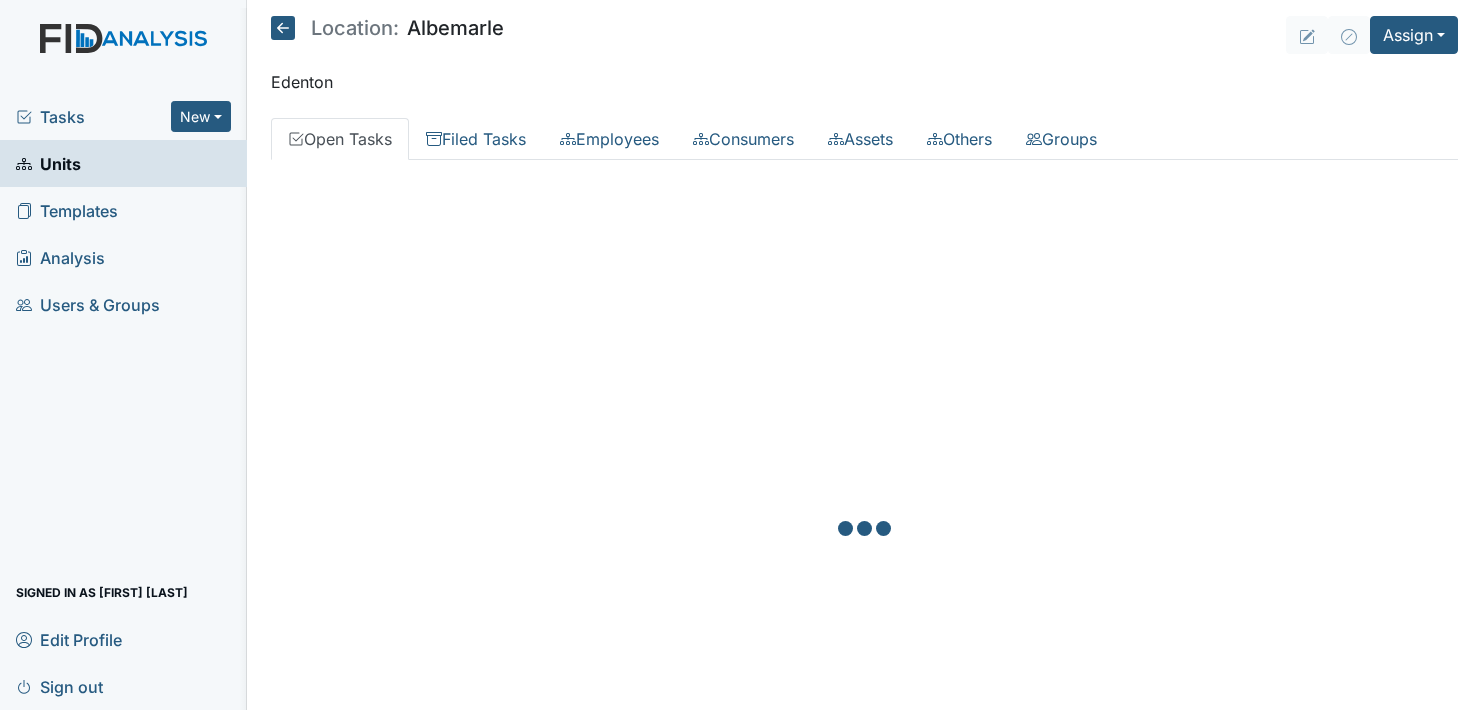 scroll, scrollTop: 0, scrollLeft: 0, axis: both 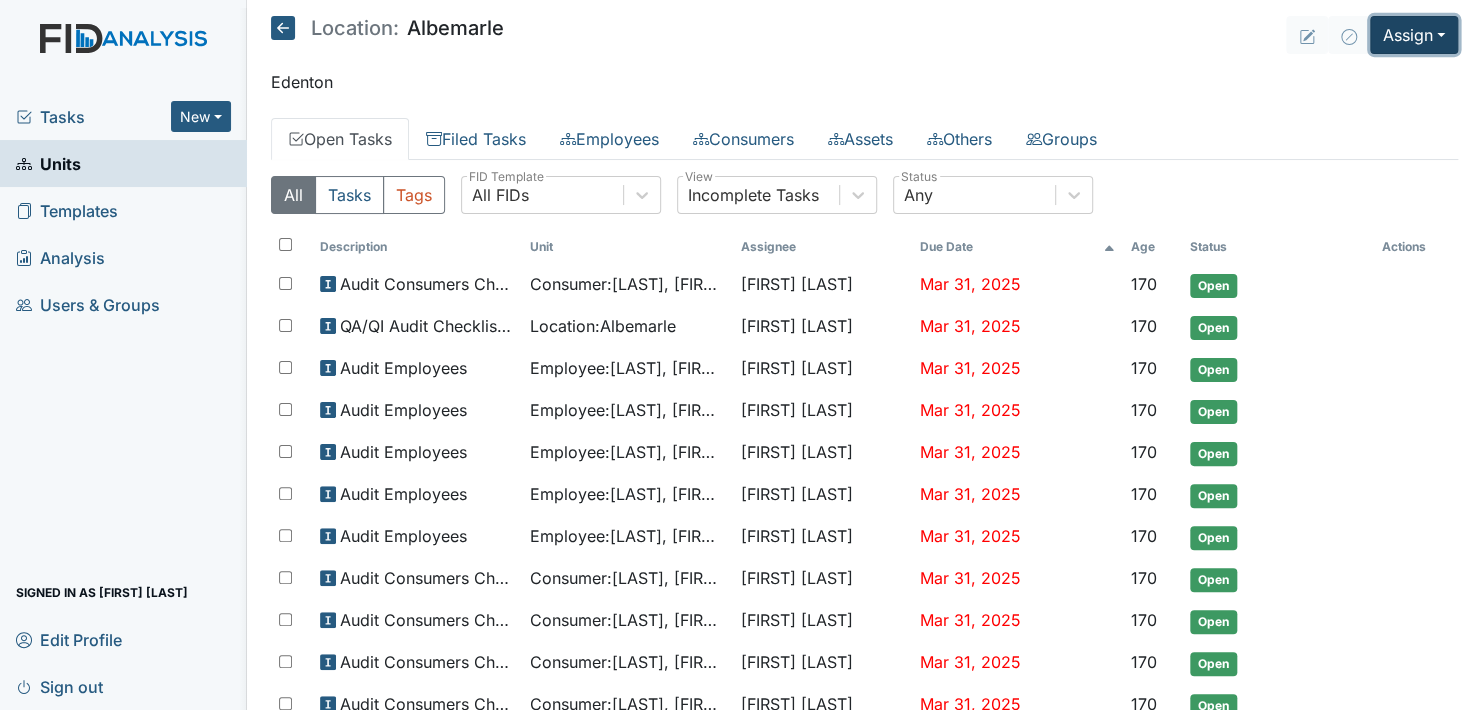 click on "Assign" at bounding box center (1414, 35) 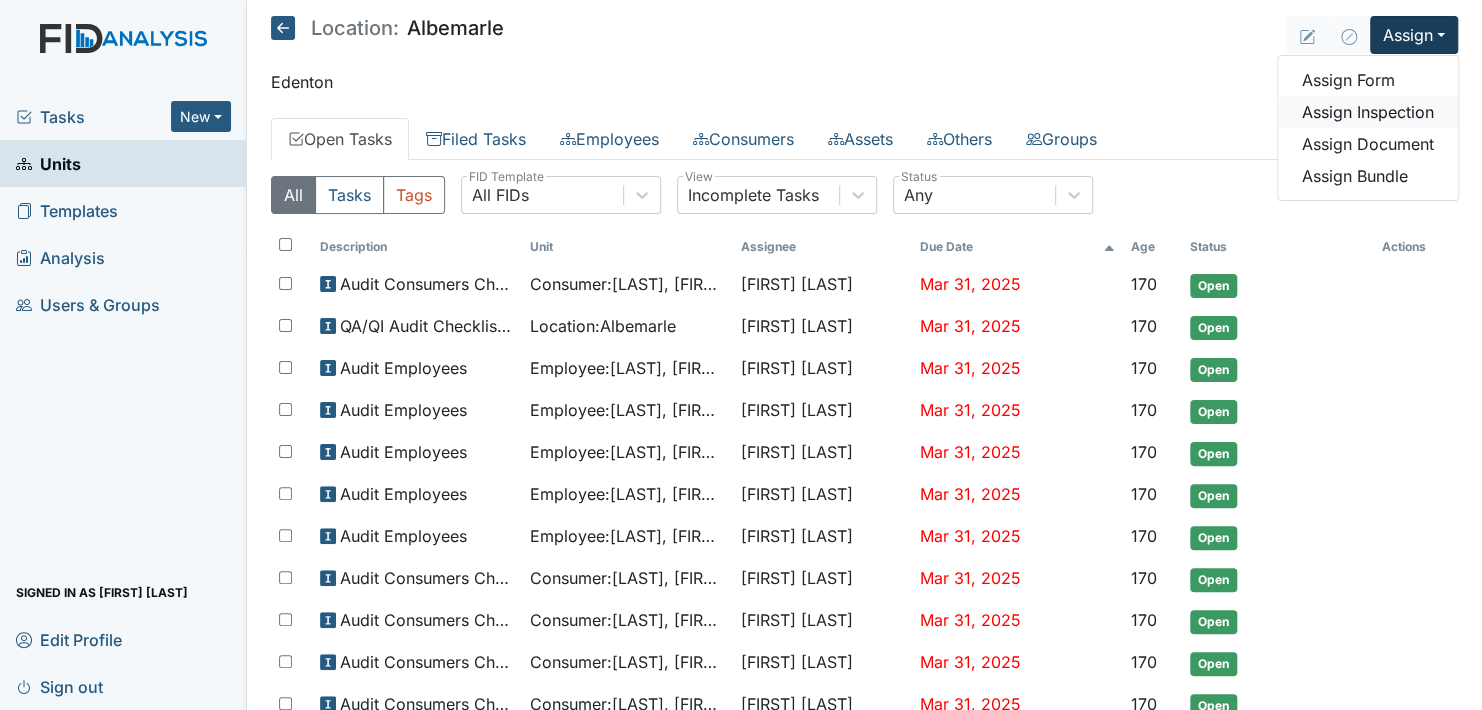 click on "Assign Inspection" at bounding box center [1368, 112] 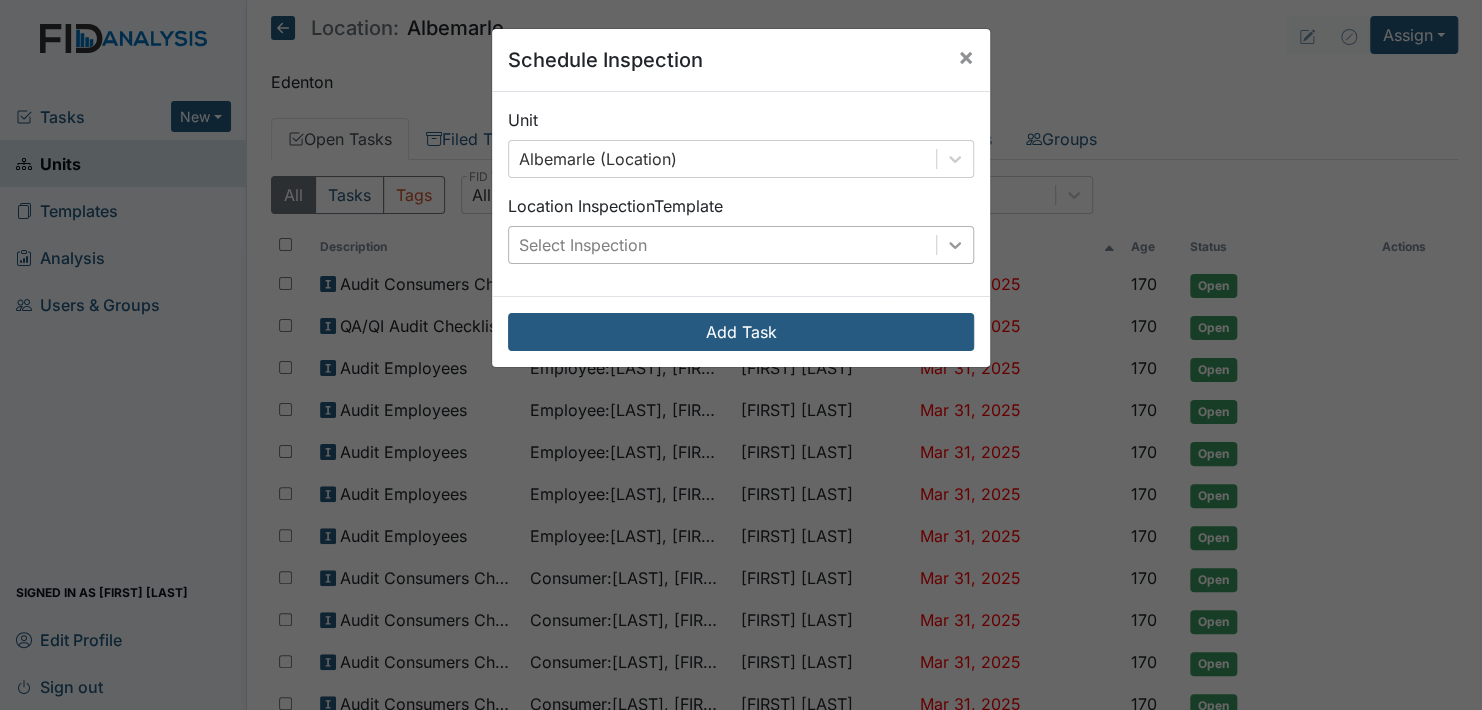 click 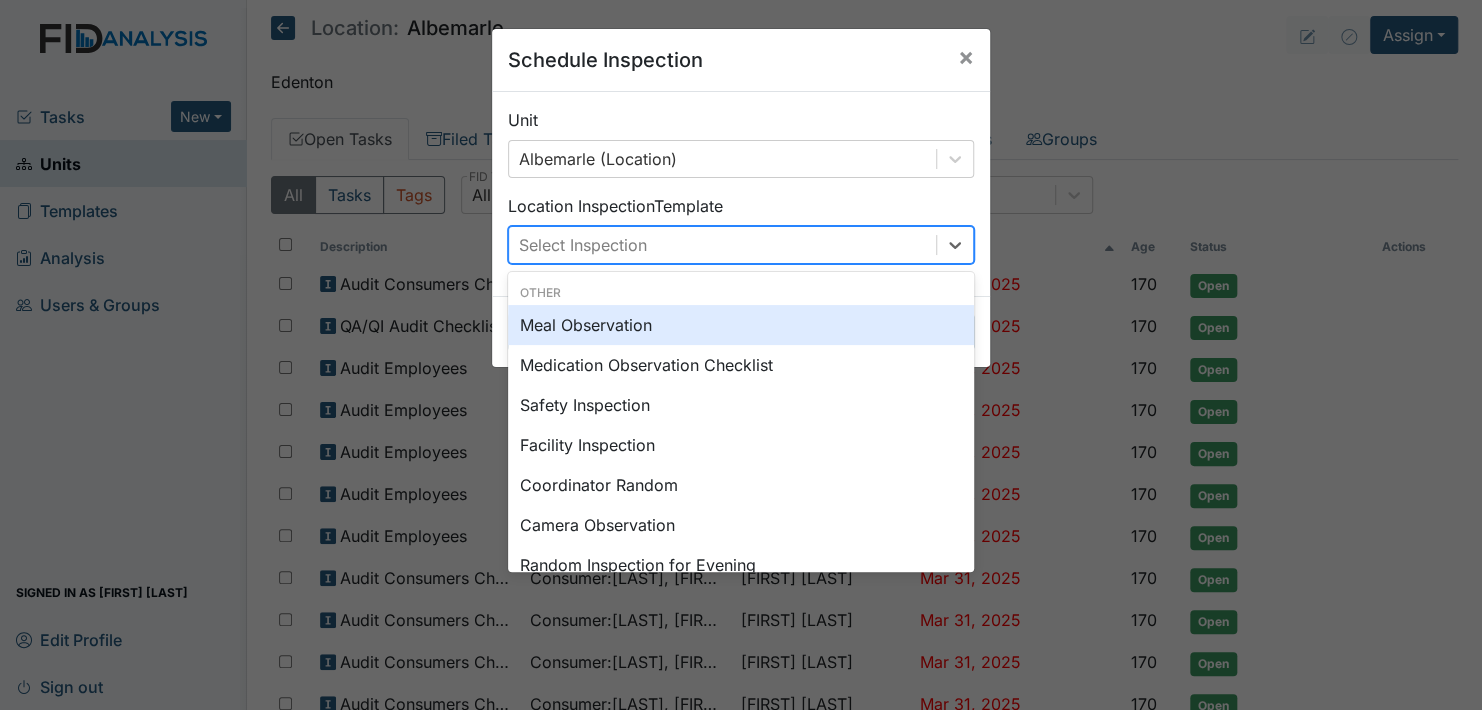 click on "Meal Observation" at bounding box center (741, 325) 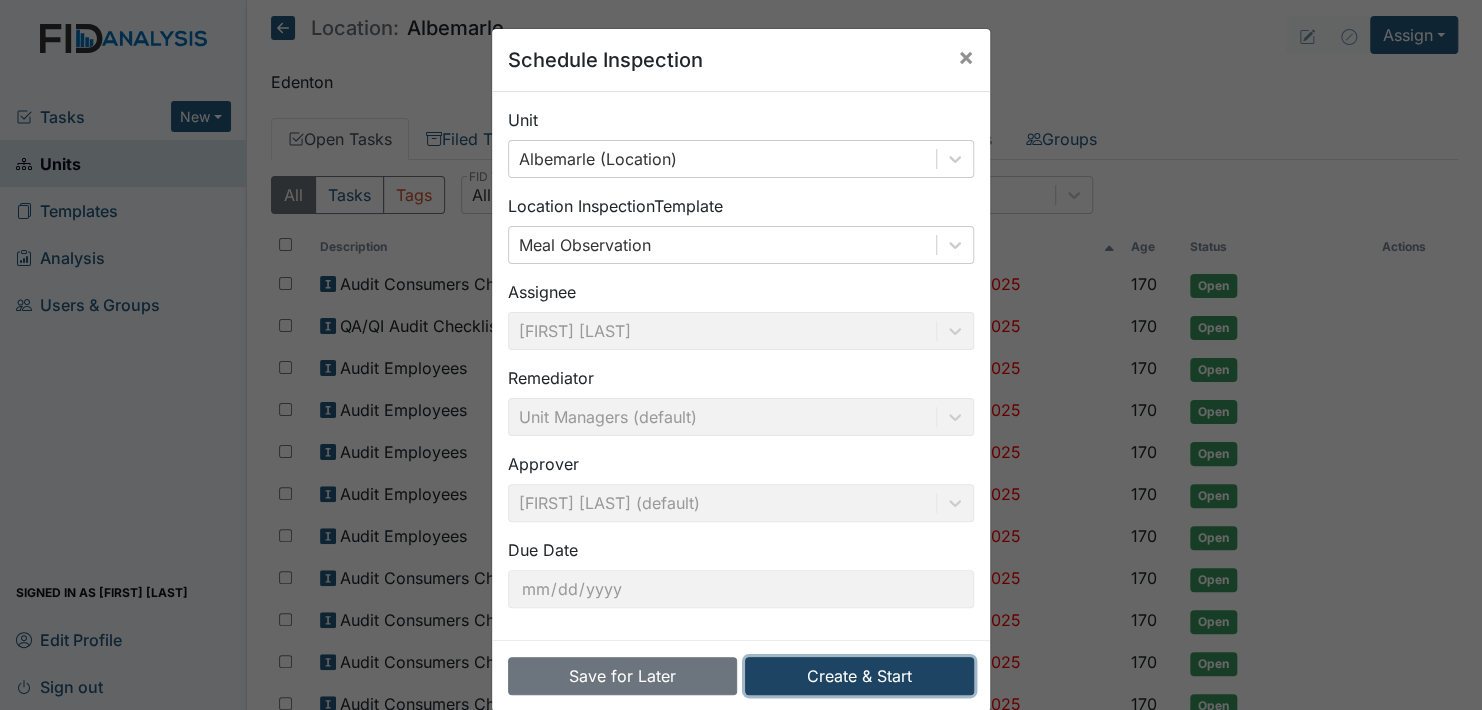 click on "Create & Start" at bounding box center (859, 676) 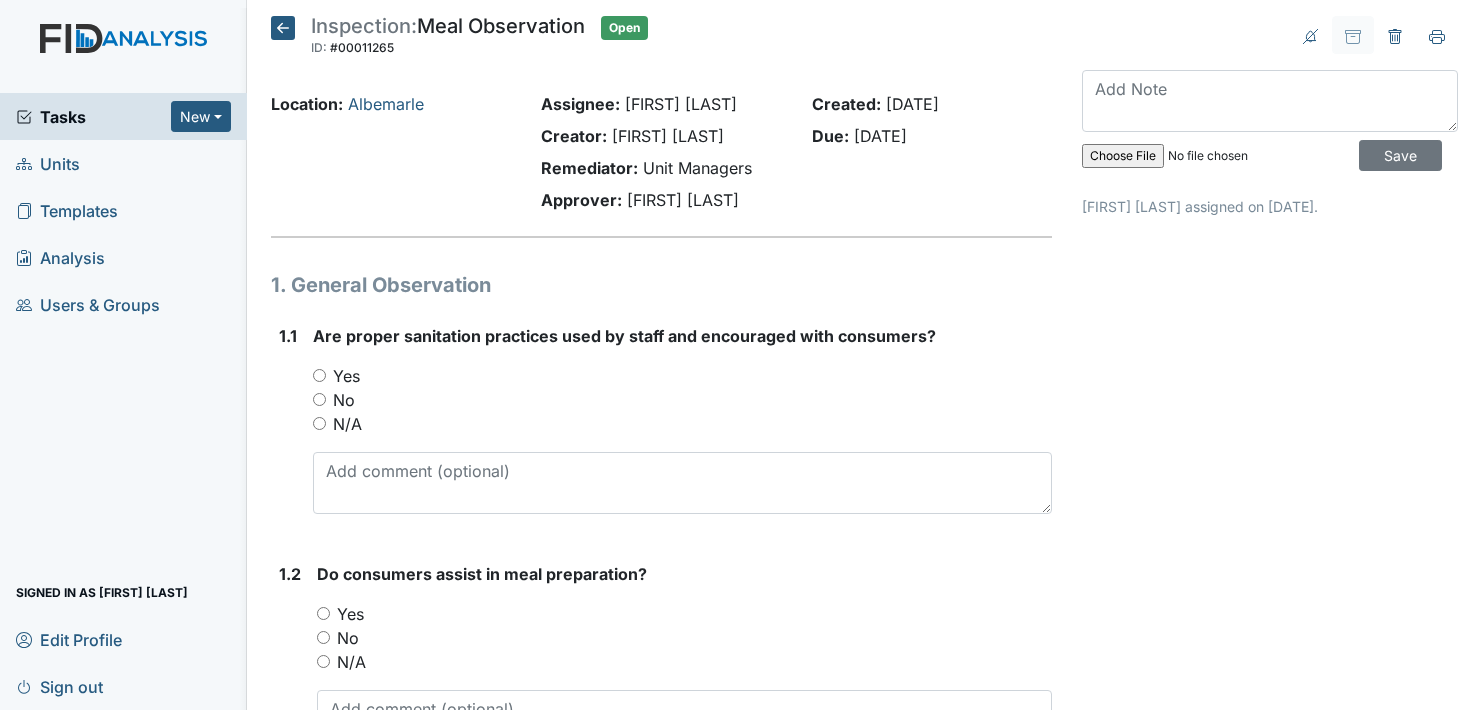 scroll, scrollTop: 0, scrollLeft: 0, axis: both 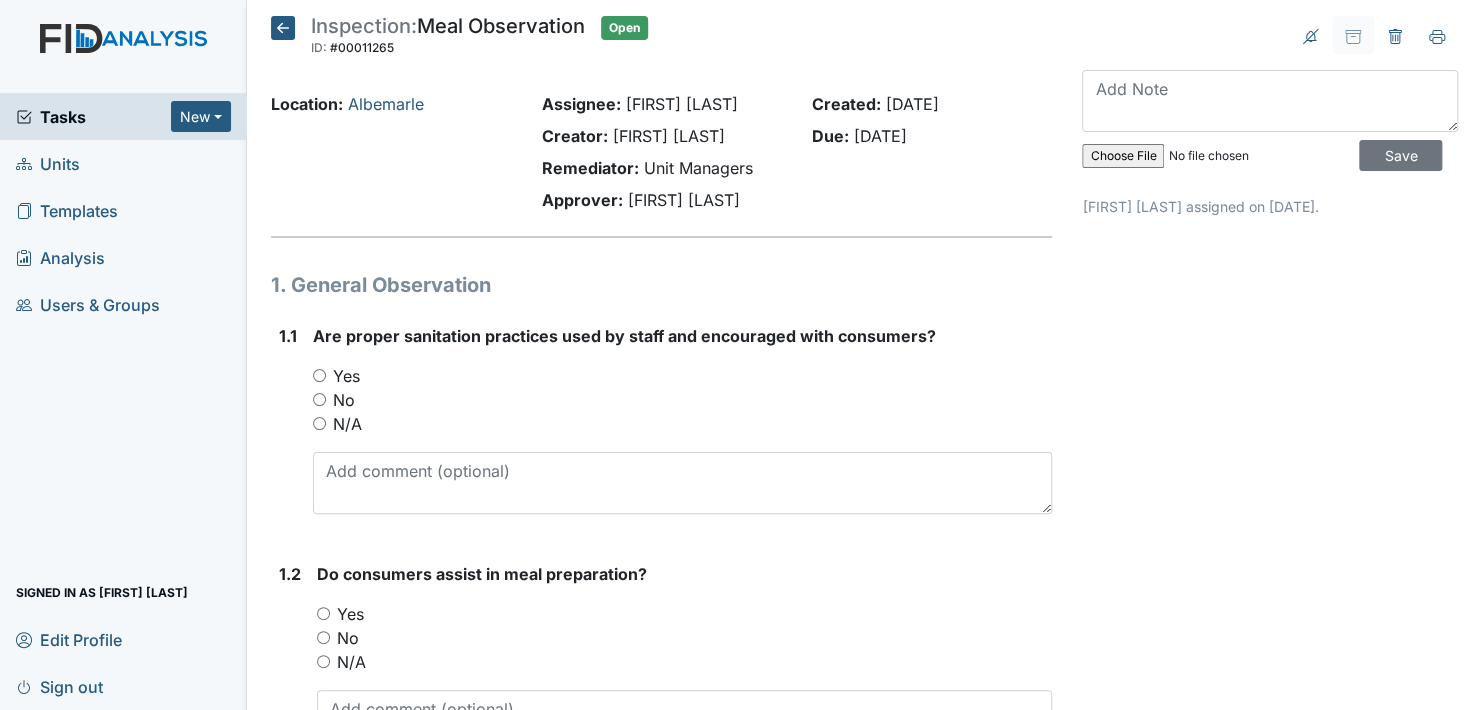 click on "Yes" at bounding box center [319, 375] 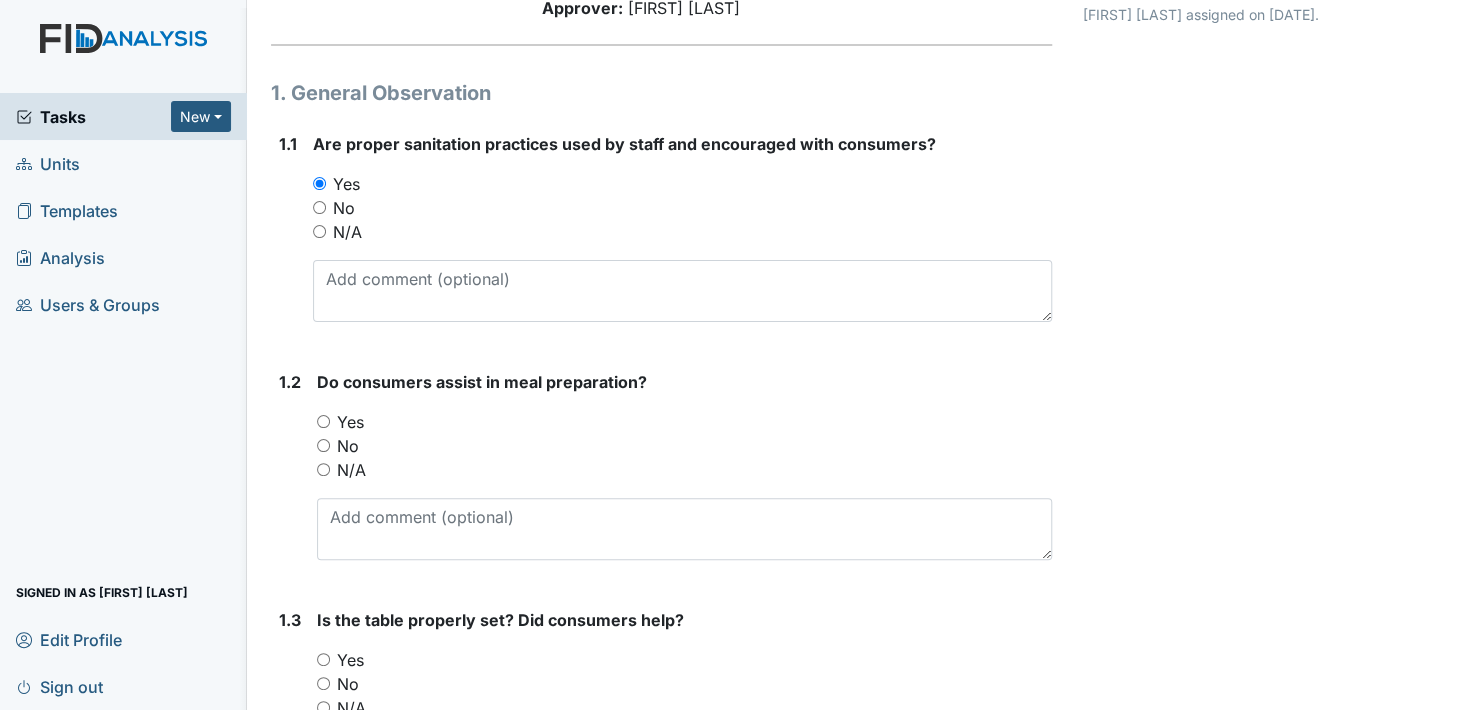 scroll, scrollTop: 200, scrollLeft: 0, axis: vertical 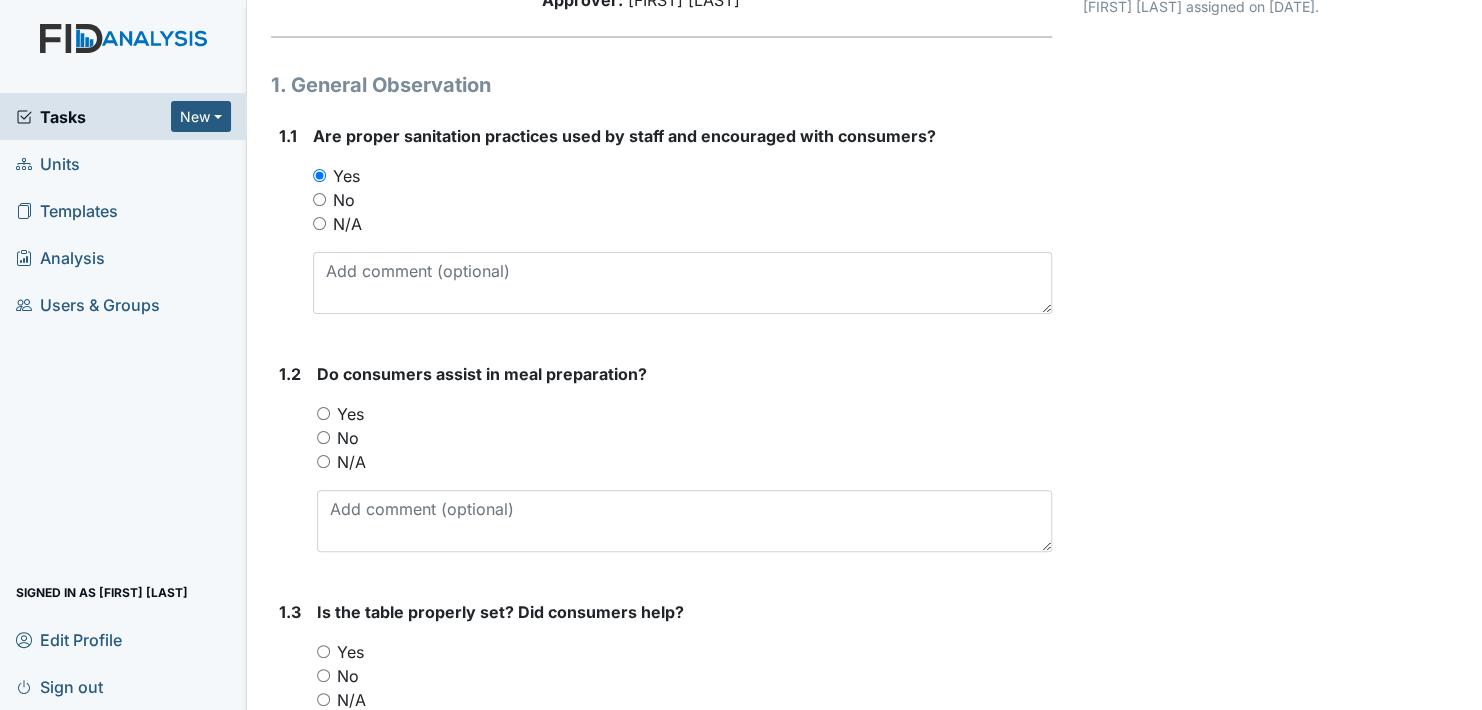 click on "Yes" at bounding box center [323, 413] 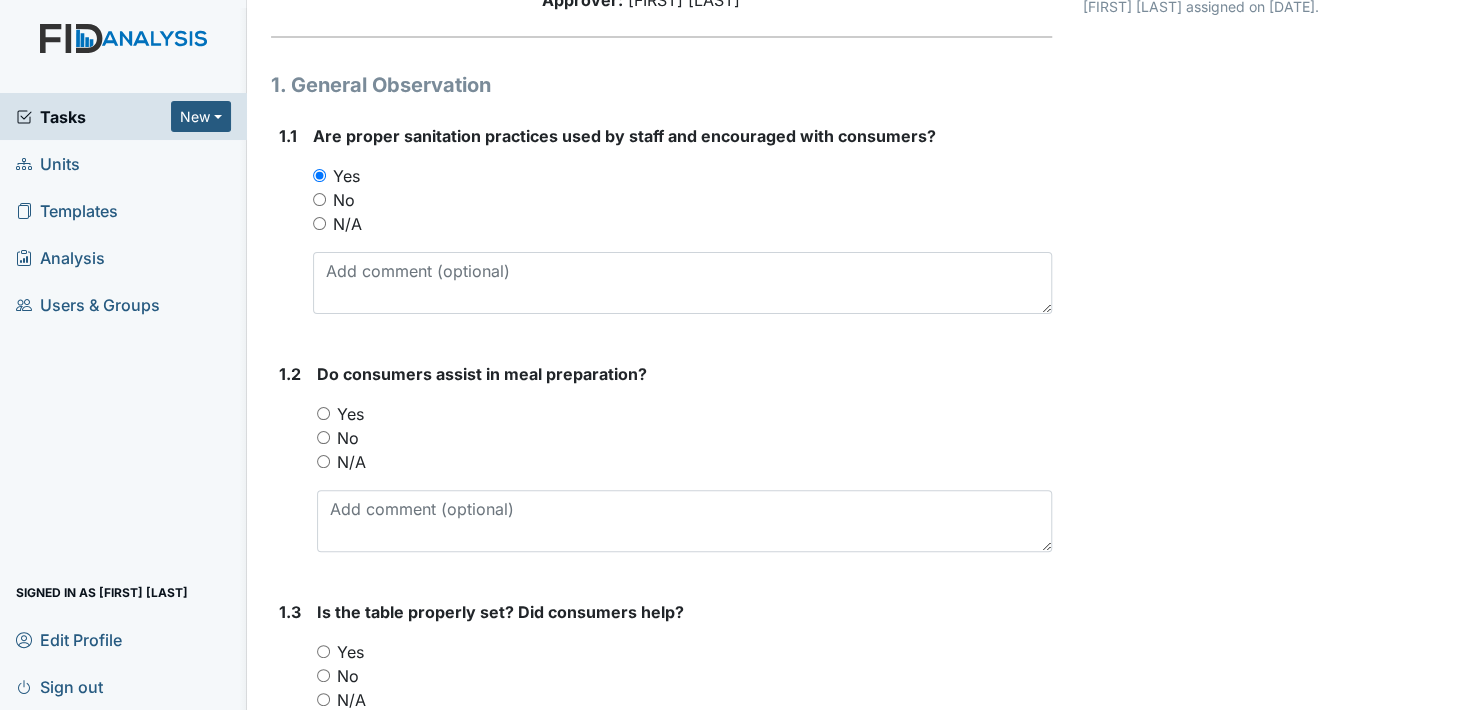 radio on "true" 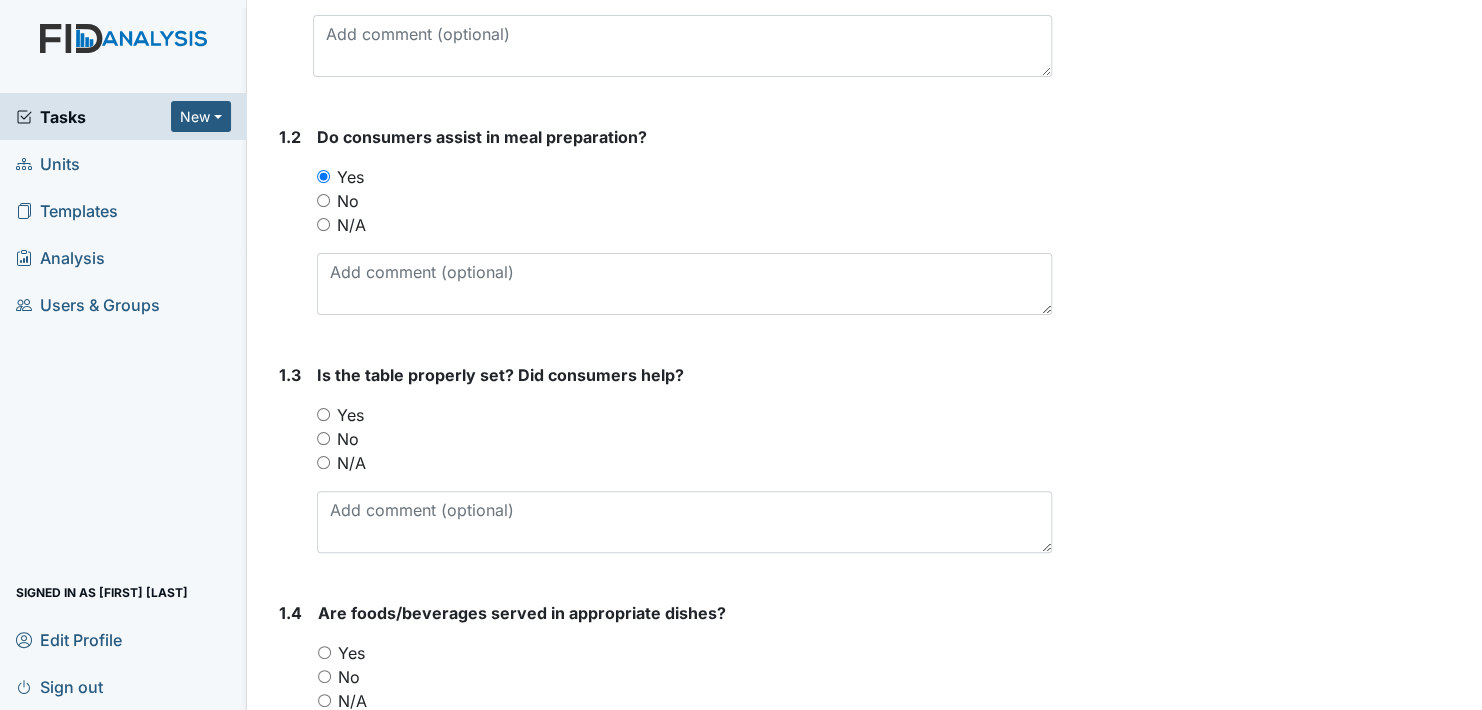 scroll, scrollTop: 500, scrollLeft: 0, axis: vertical 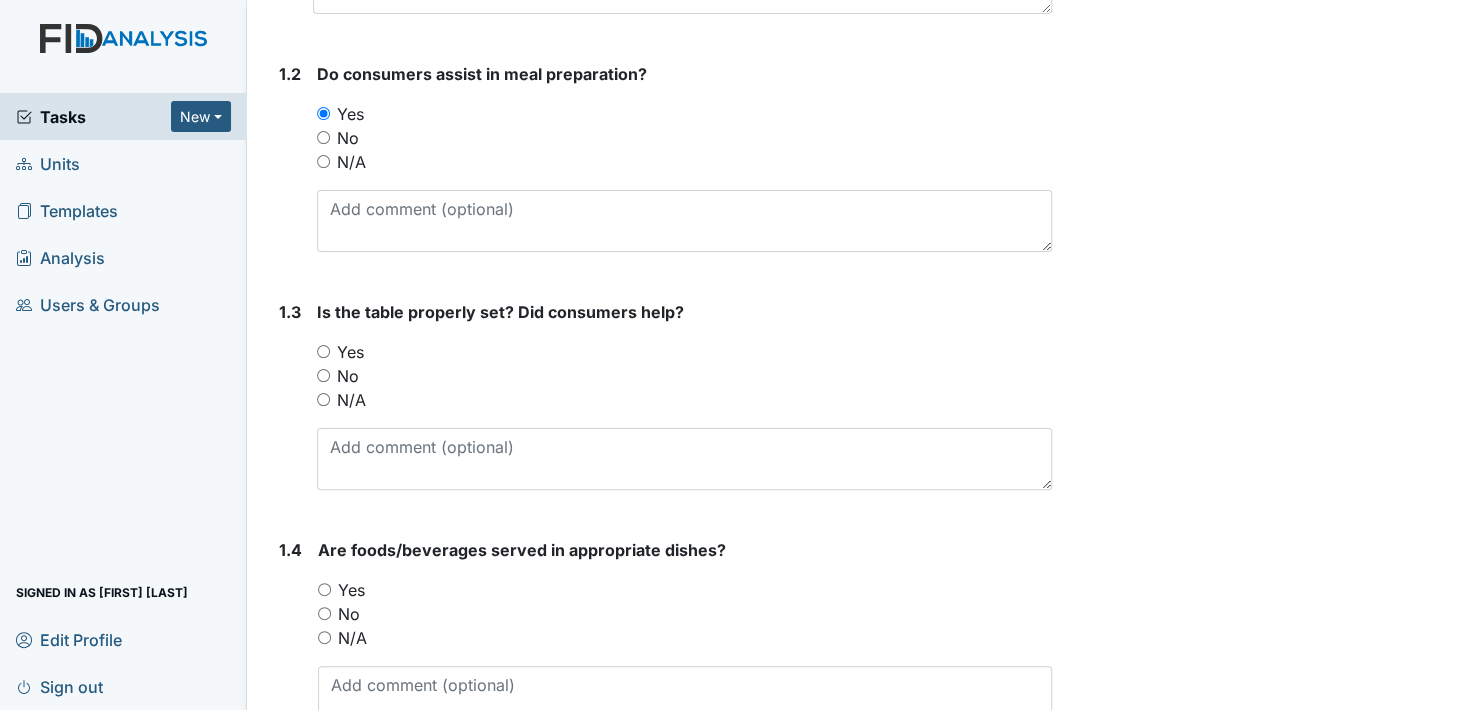 click on "Yes" at bounding box center [323, 351] 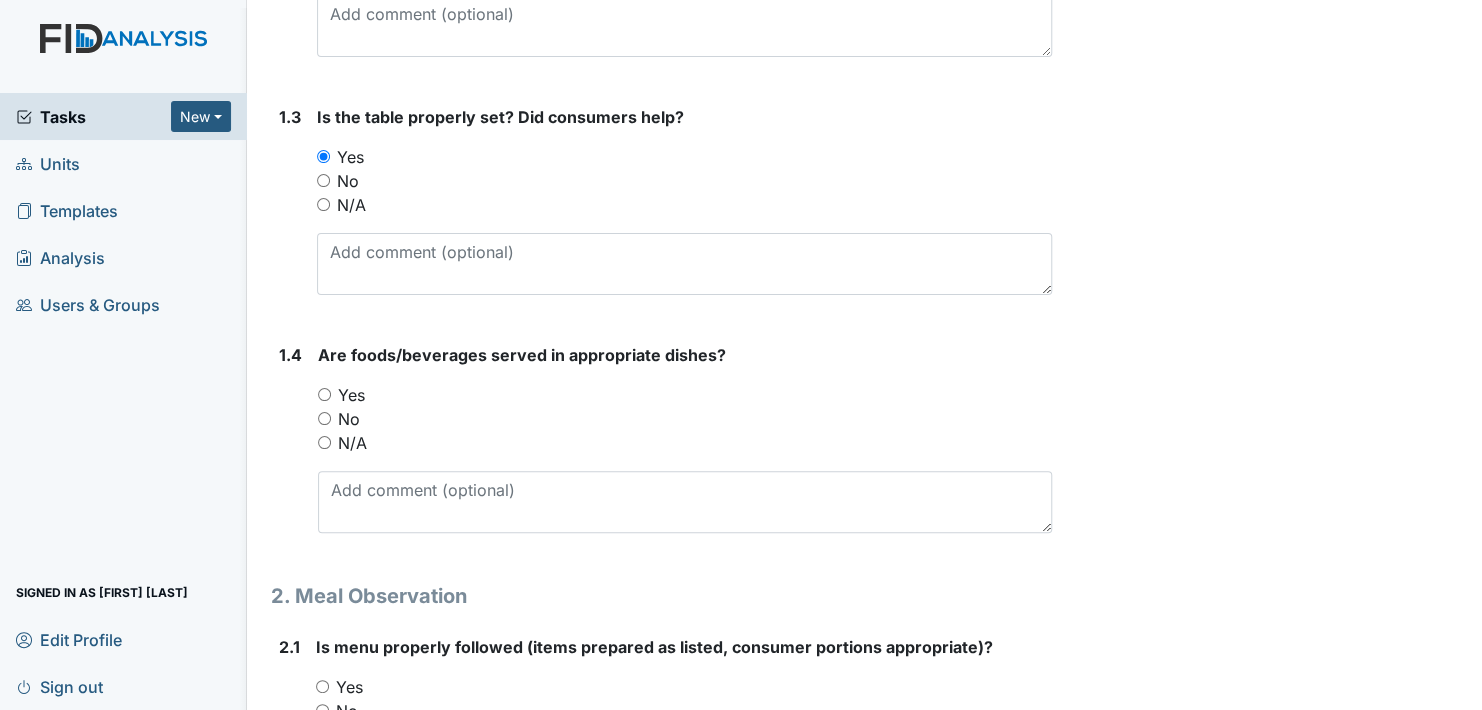 scroll, scrollTop: 700, scrollLeft: 0, axis: vertical 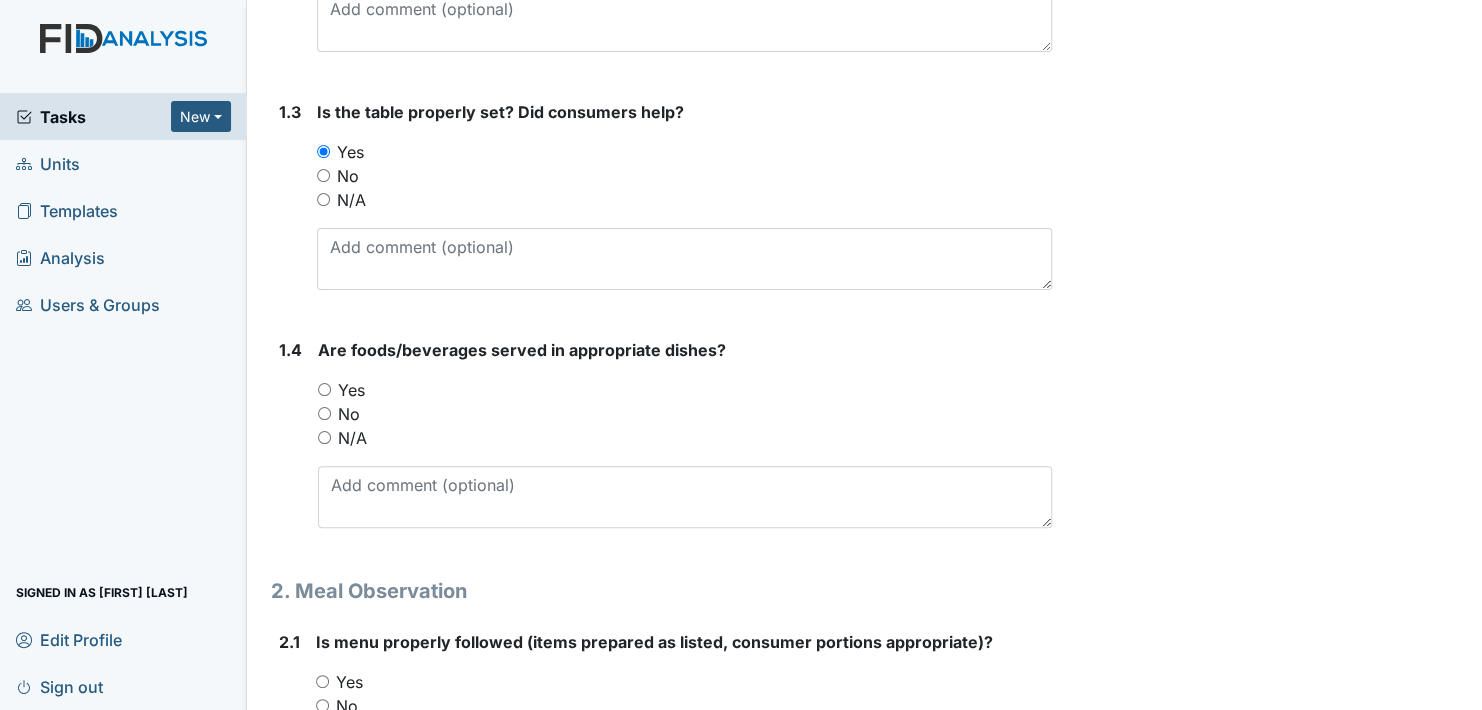 click on "Yes" at bounding box center (324, 389) 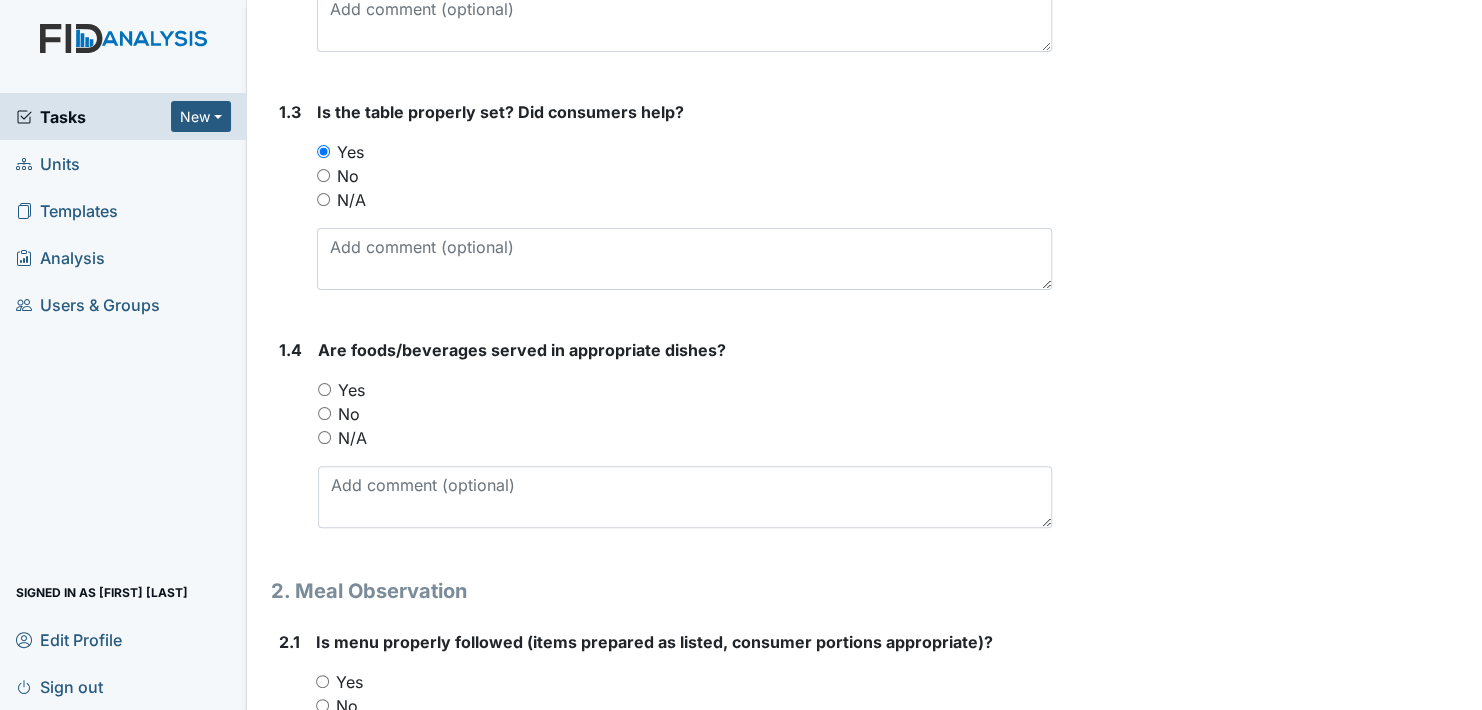 radio on "true" 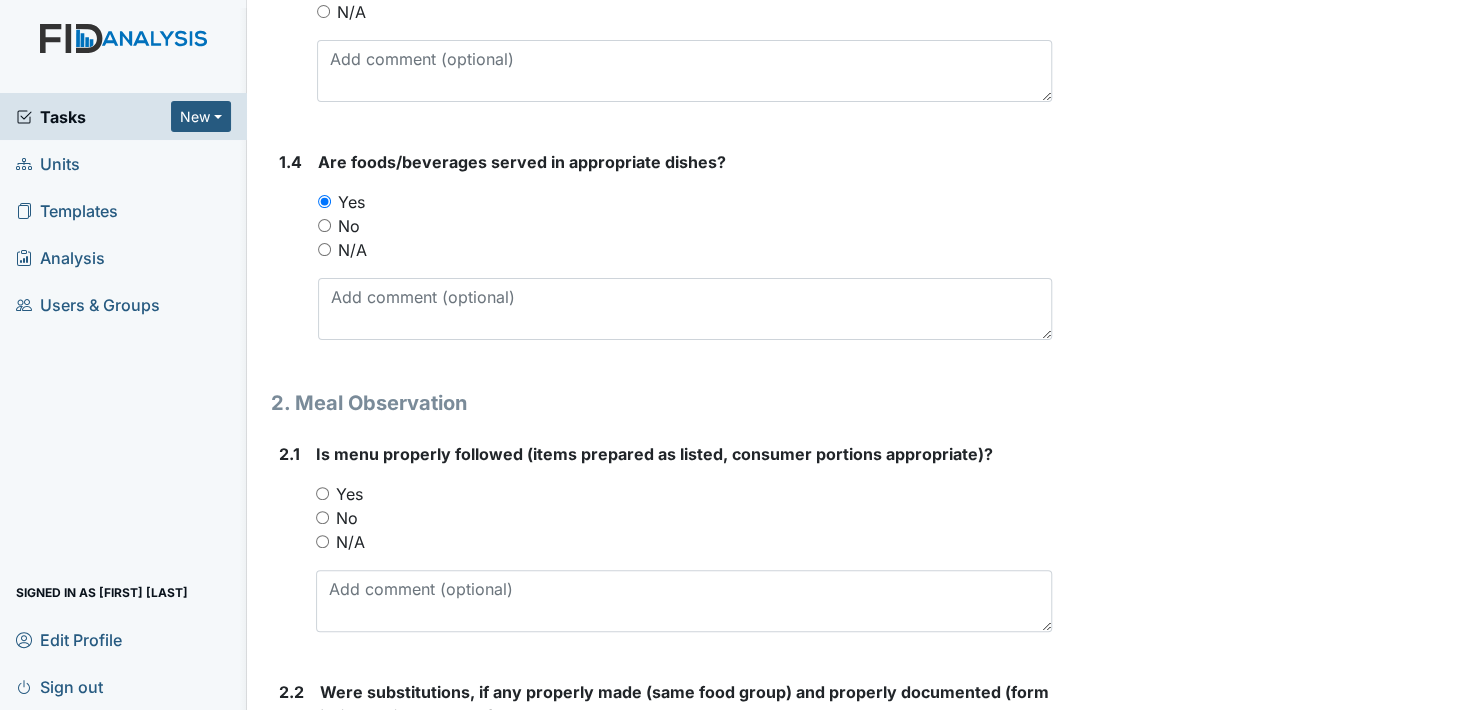 scroll, scrollTop: 900, scrollLeft: 0, axis: vertical 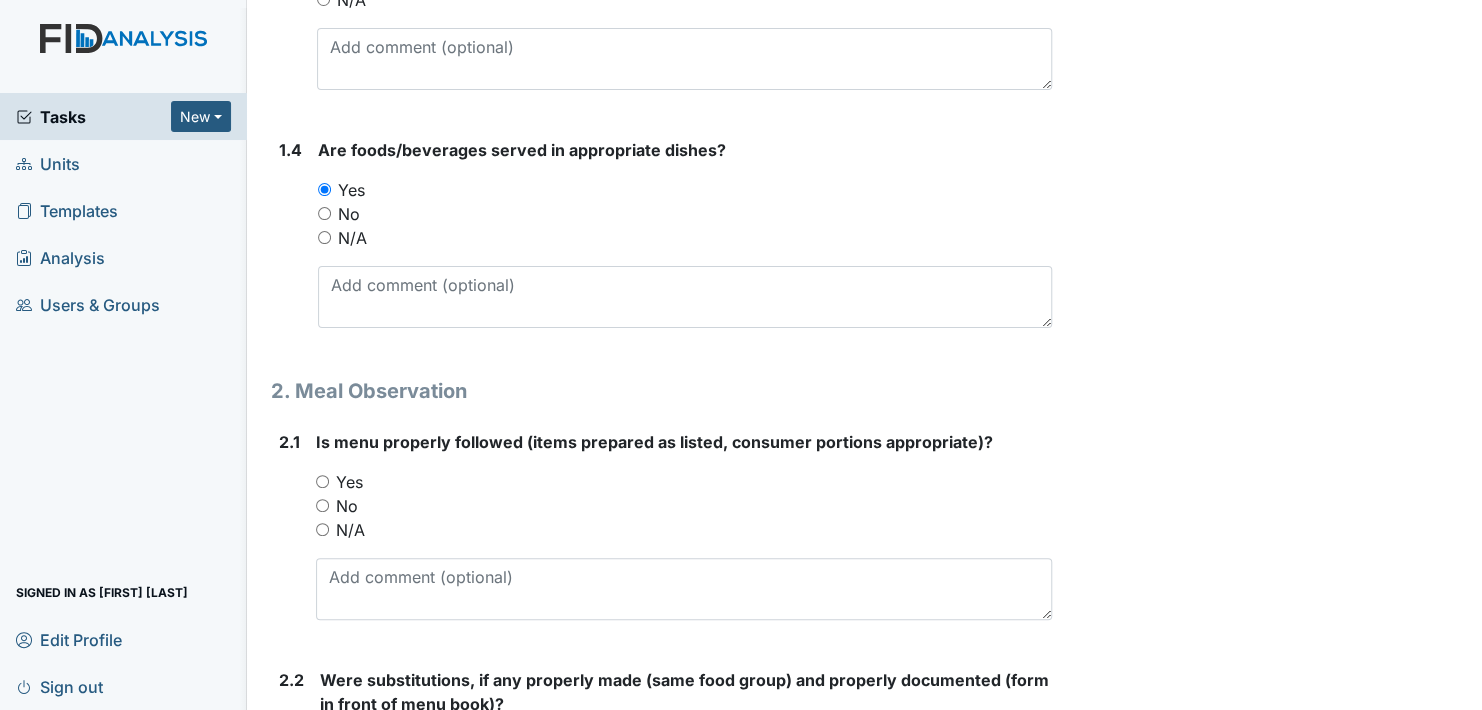 click on "Yes" at bounding box center (322, 481) 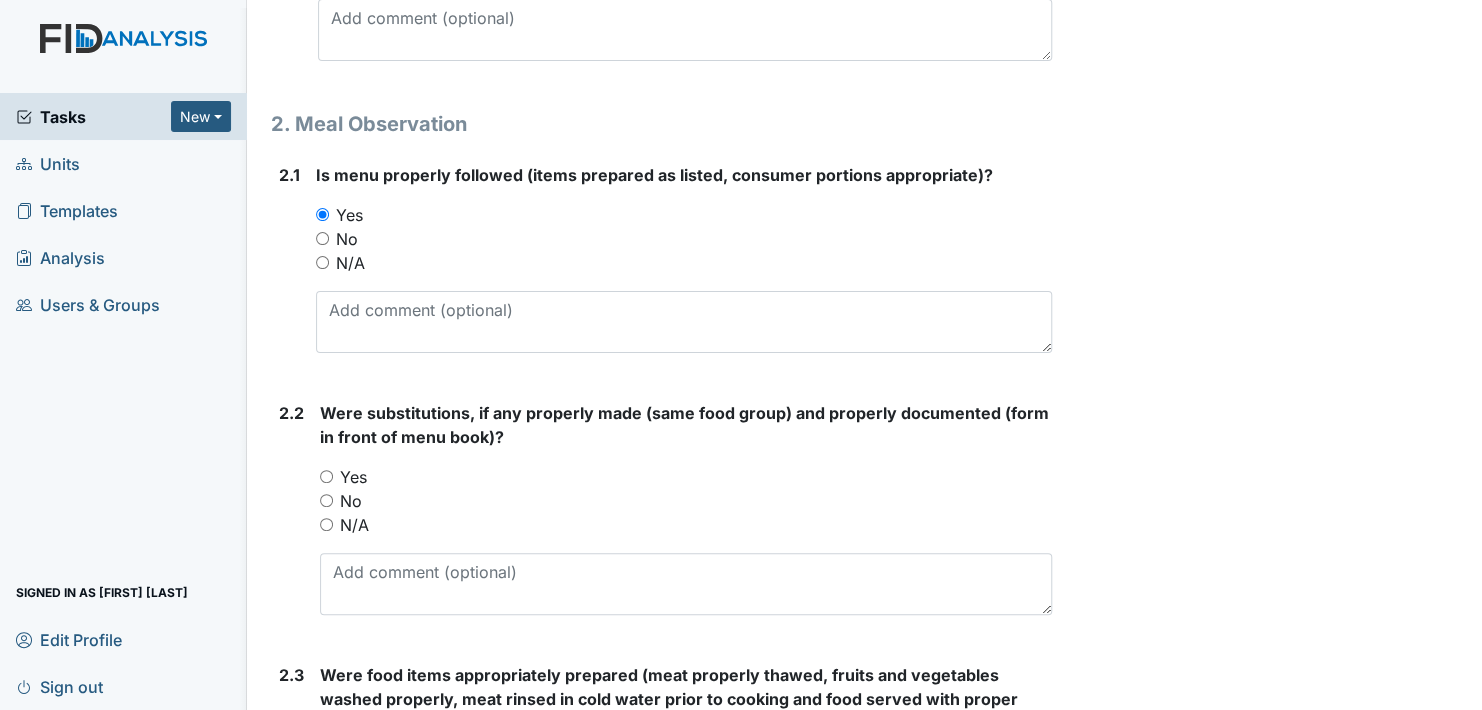 scroll, scrollTop: 1200, scrollLeft: 0, axis: vertical 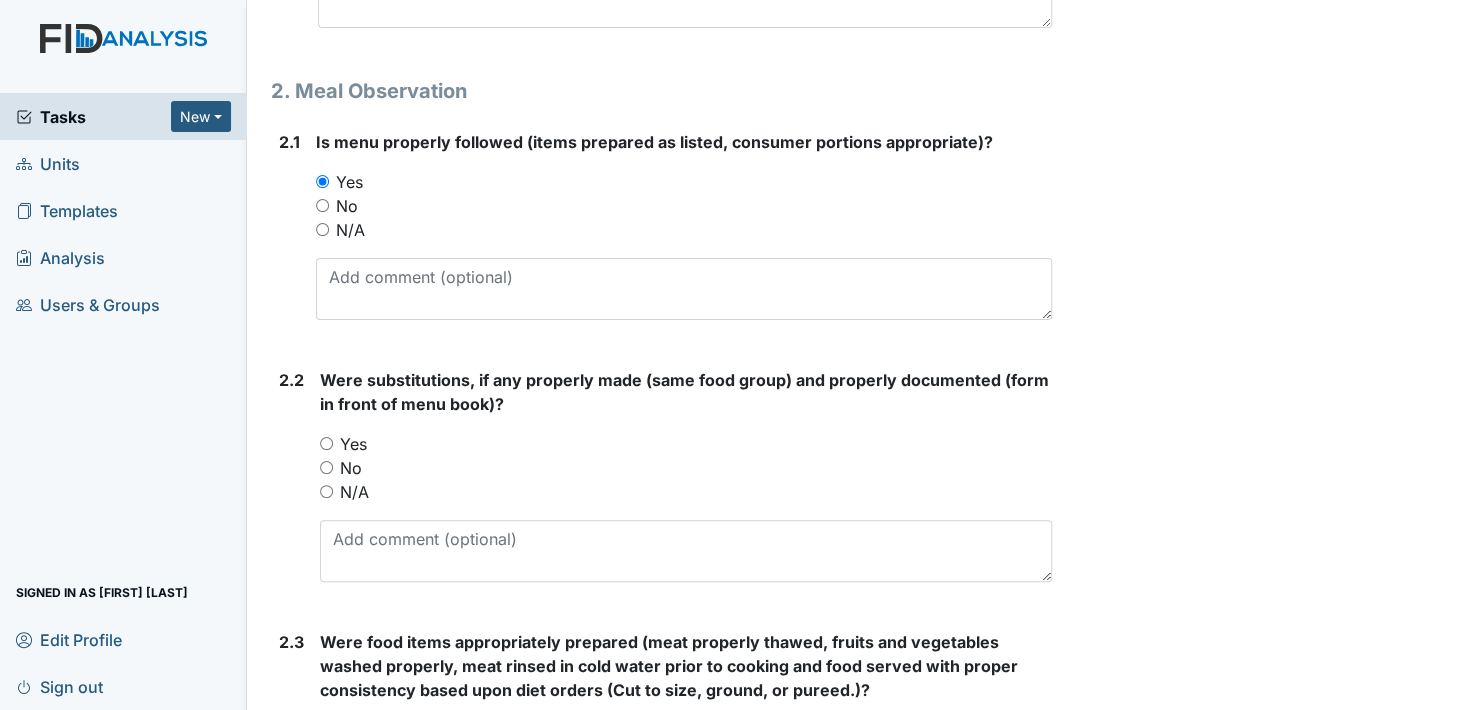 click on "Yes" at bounding box center (326, 443) 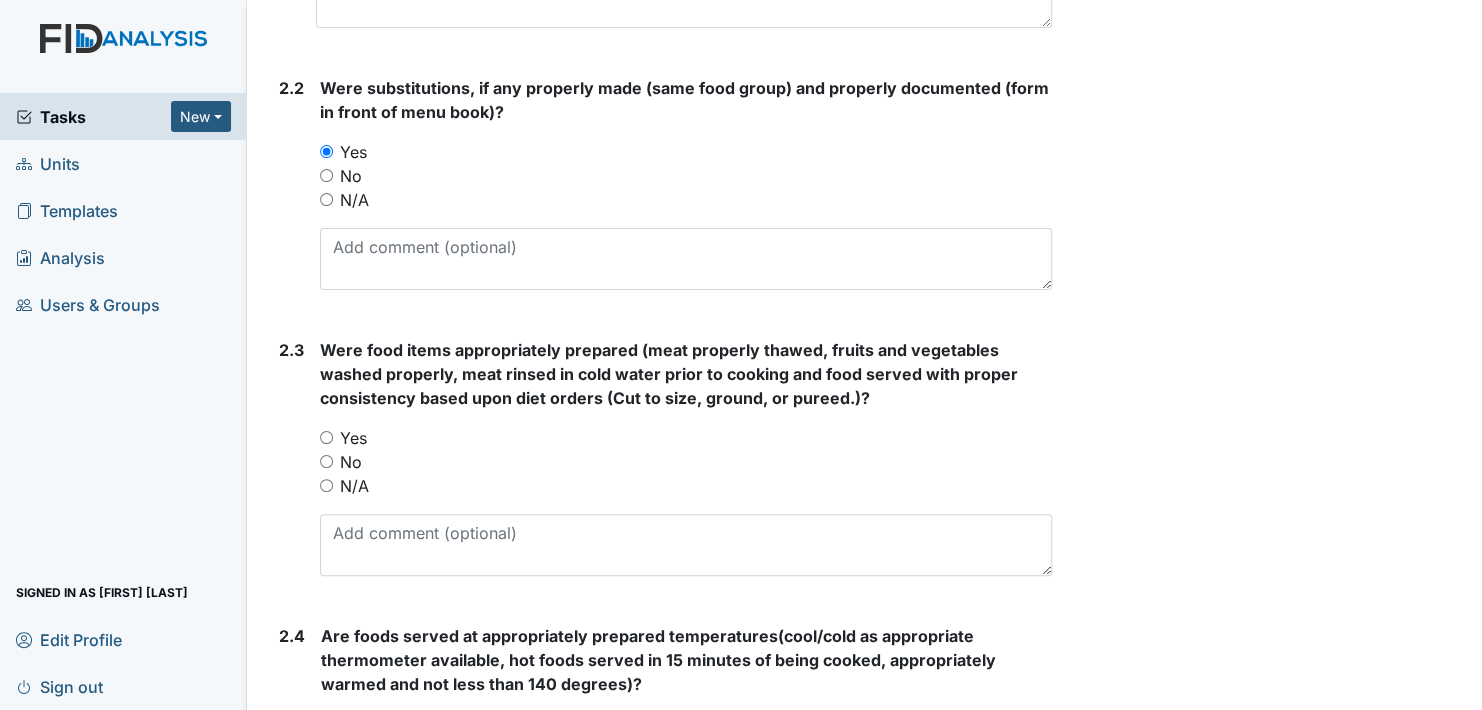 scroll, scrollTop: 1500, scrollLeft: 0, axis: vertical 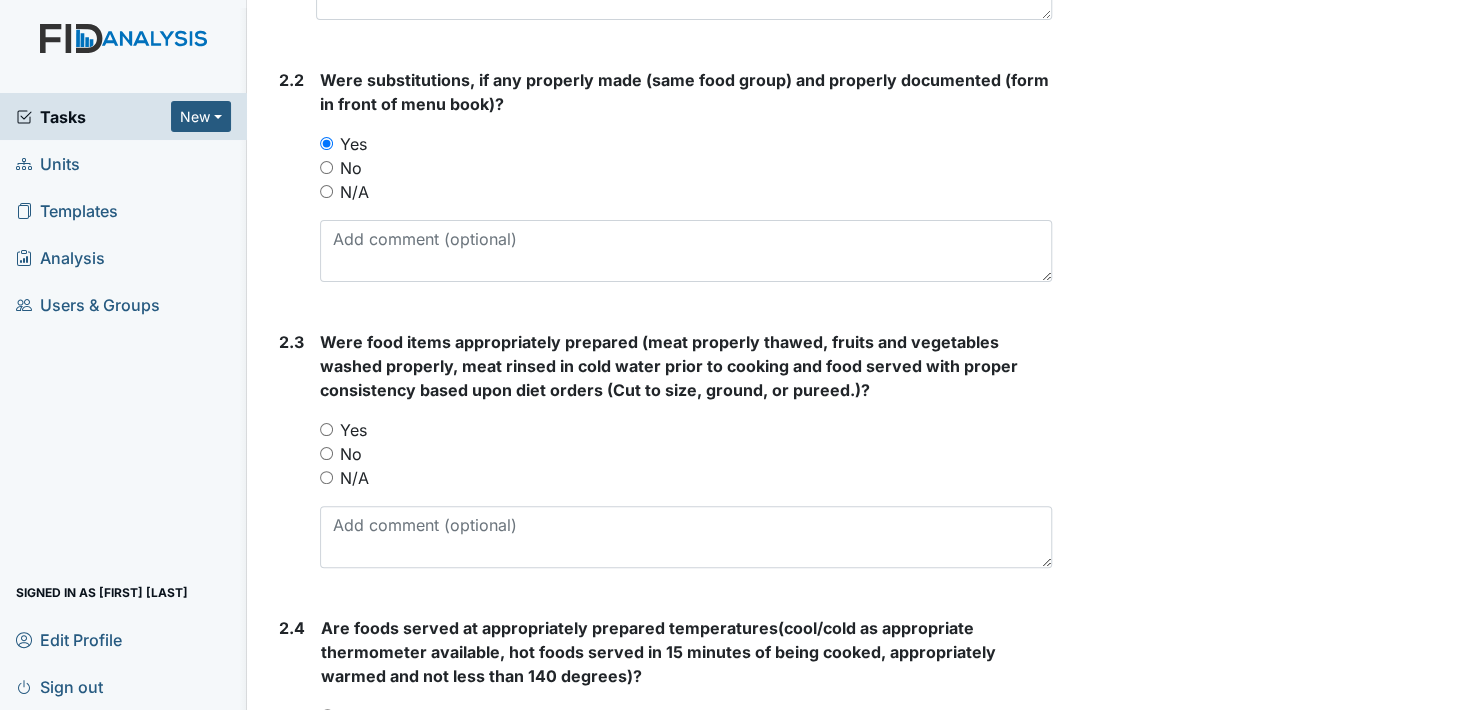 click on "Yes" at bounding box center [326, 429] 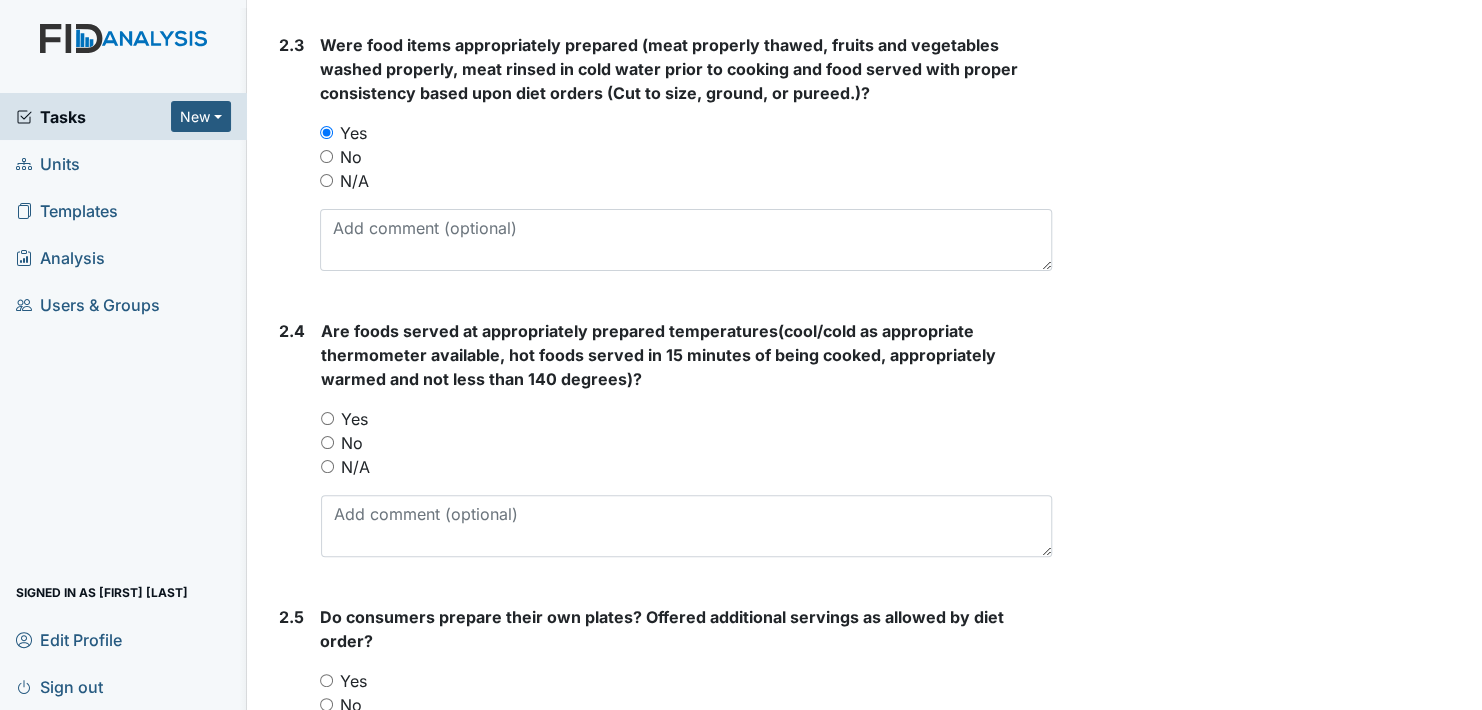 scroll, scrollTop: 1800, scrollLeft: 0, axis: vertical 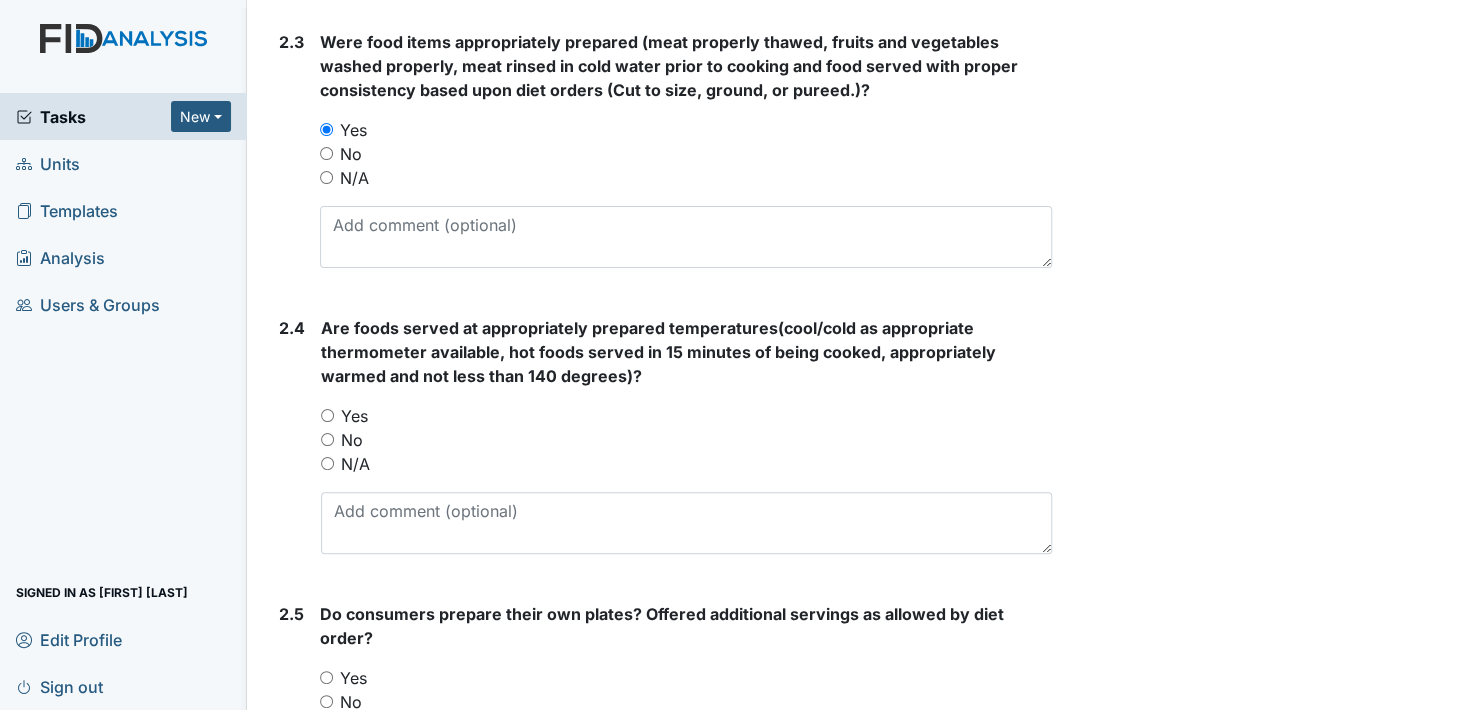 click on "Yes" at bounding box center [327, 415] 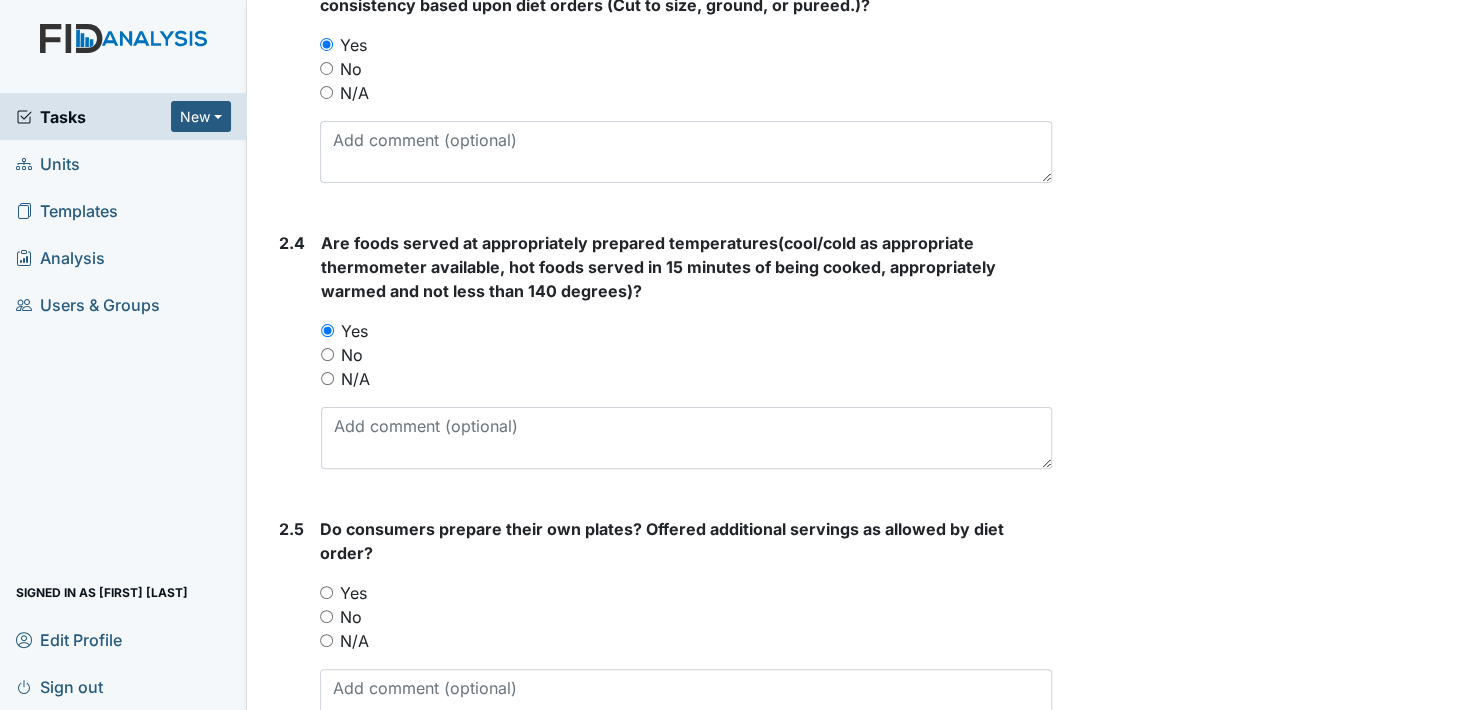 scroll, scrollTop: 2100, scrollLeft: 0, axis: vertical 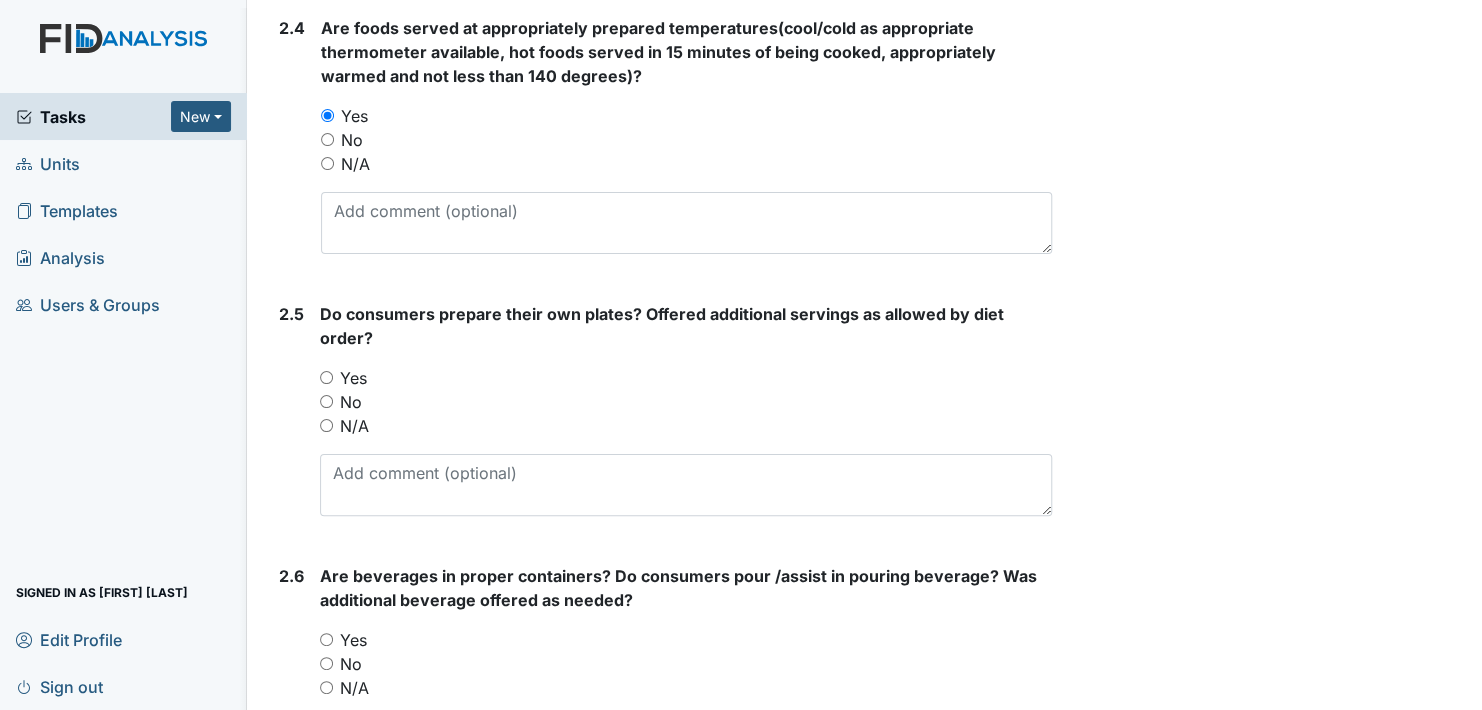 click on "Yes" at bounding box center [326, 377] 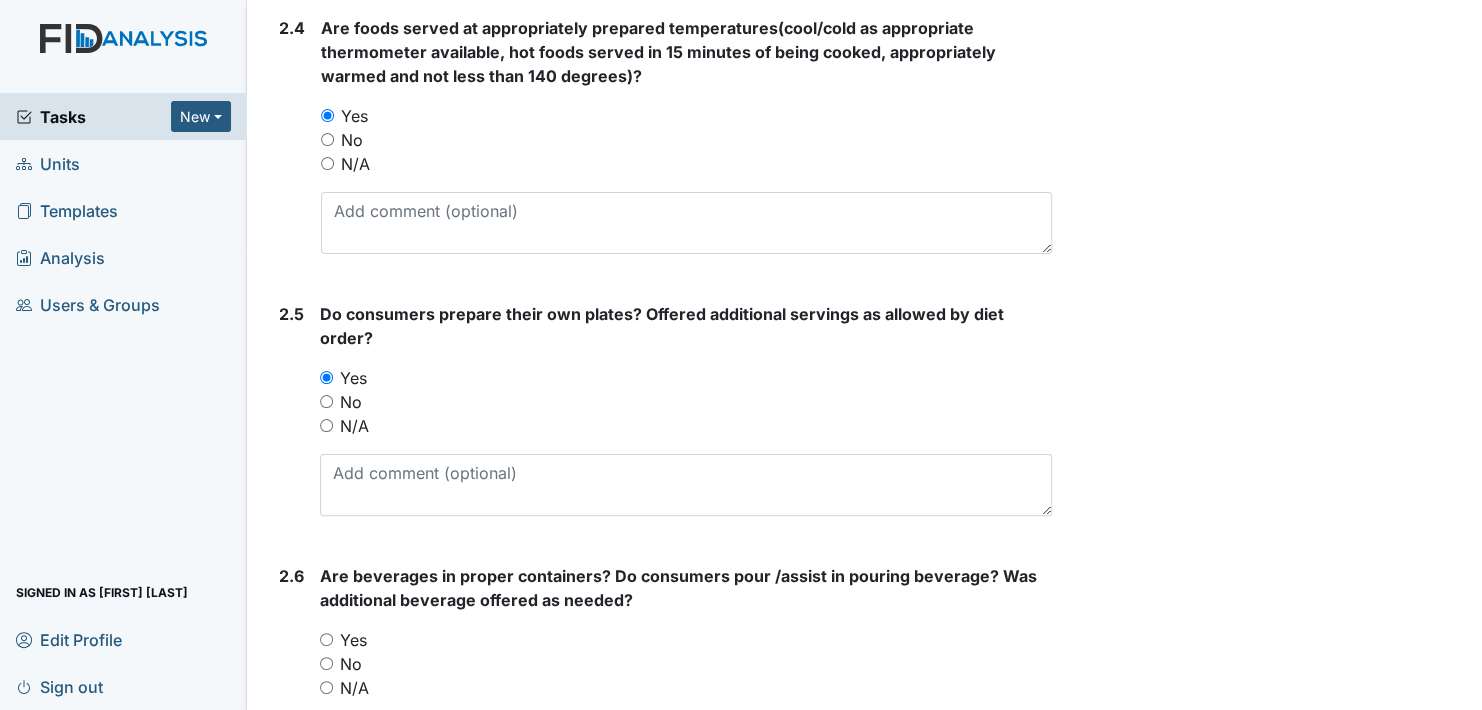 scroll, scrollTop: 2300, scrollLeft: 0, axis: vertical 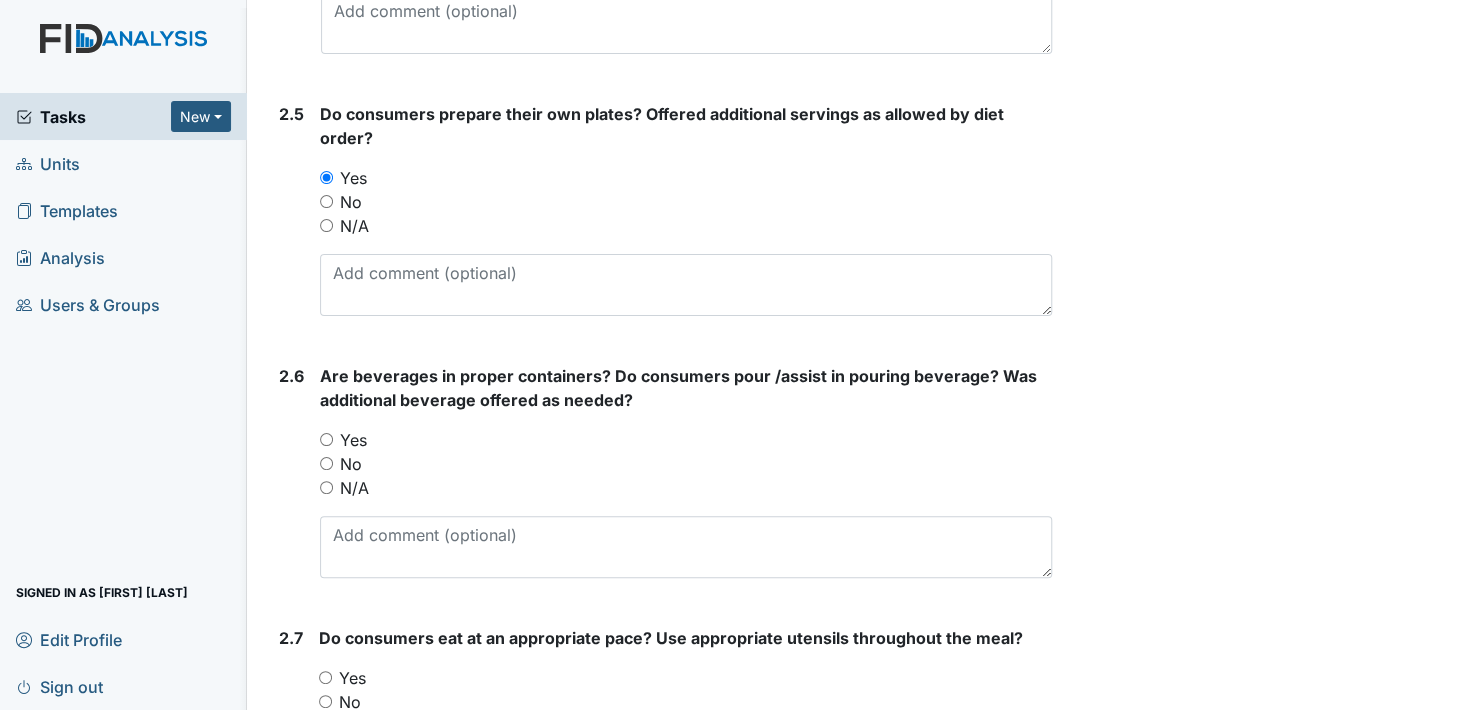 click on "Yes" at bounding box center [326, 439] 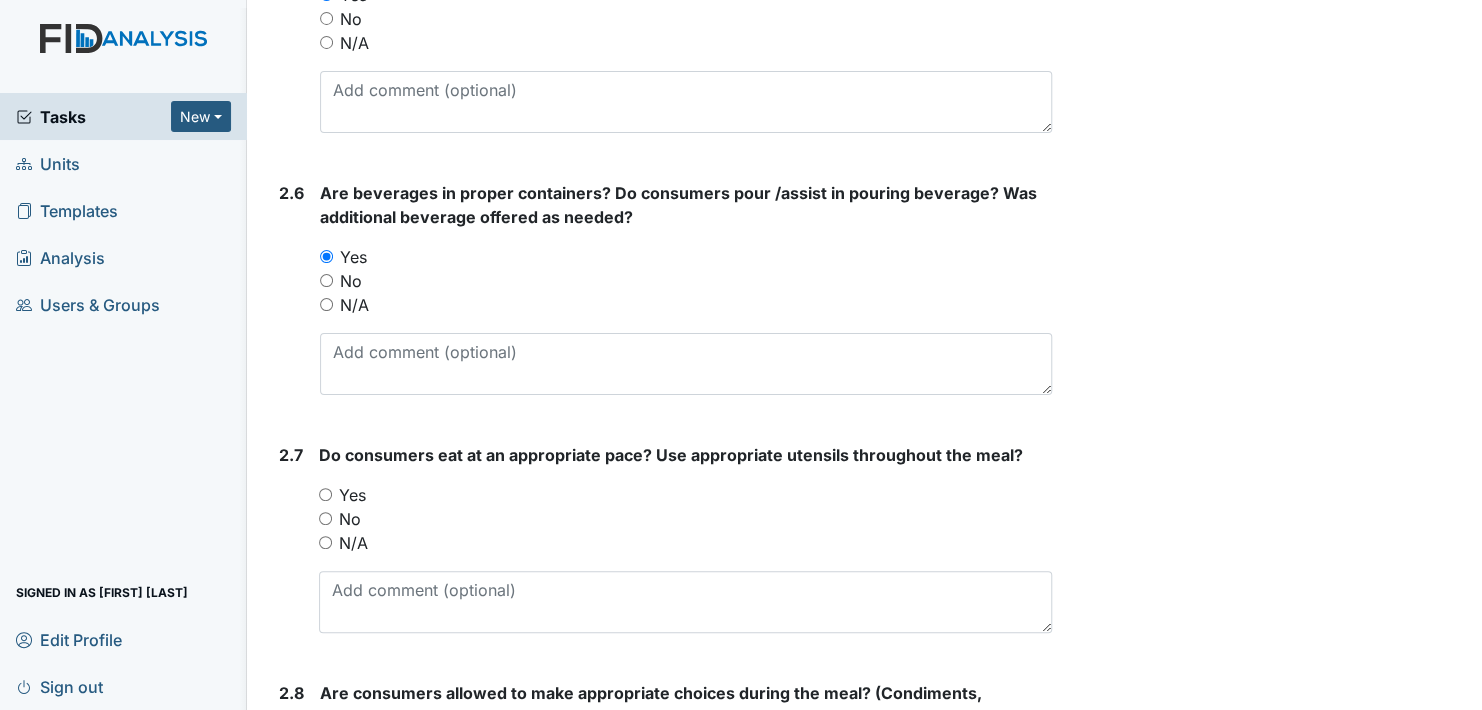 scroll, scrollTop: 2500, scrollLeft: 0, axis: vertical 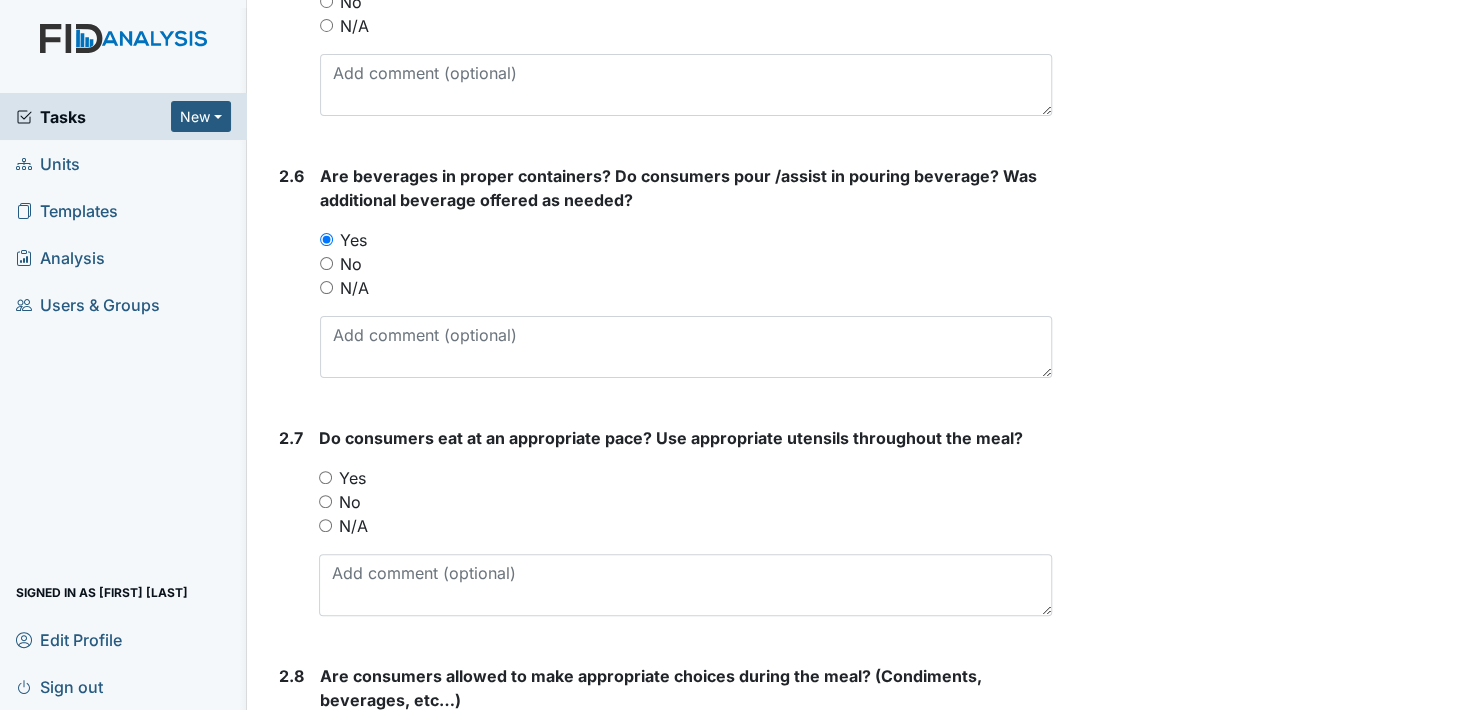 drag, startPoint x: 321, startPoint y: 468, endPoint x: 337, endPoint y: 469, distance: 16.03122 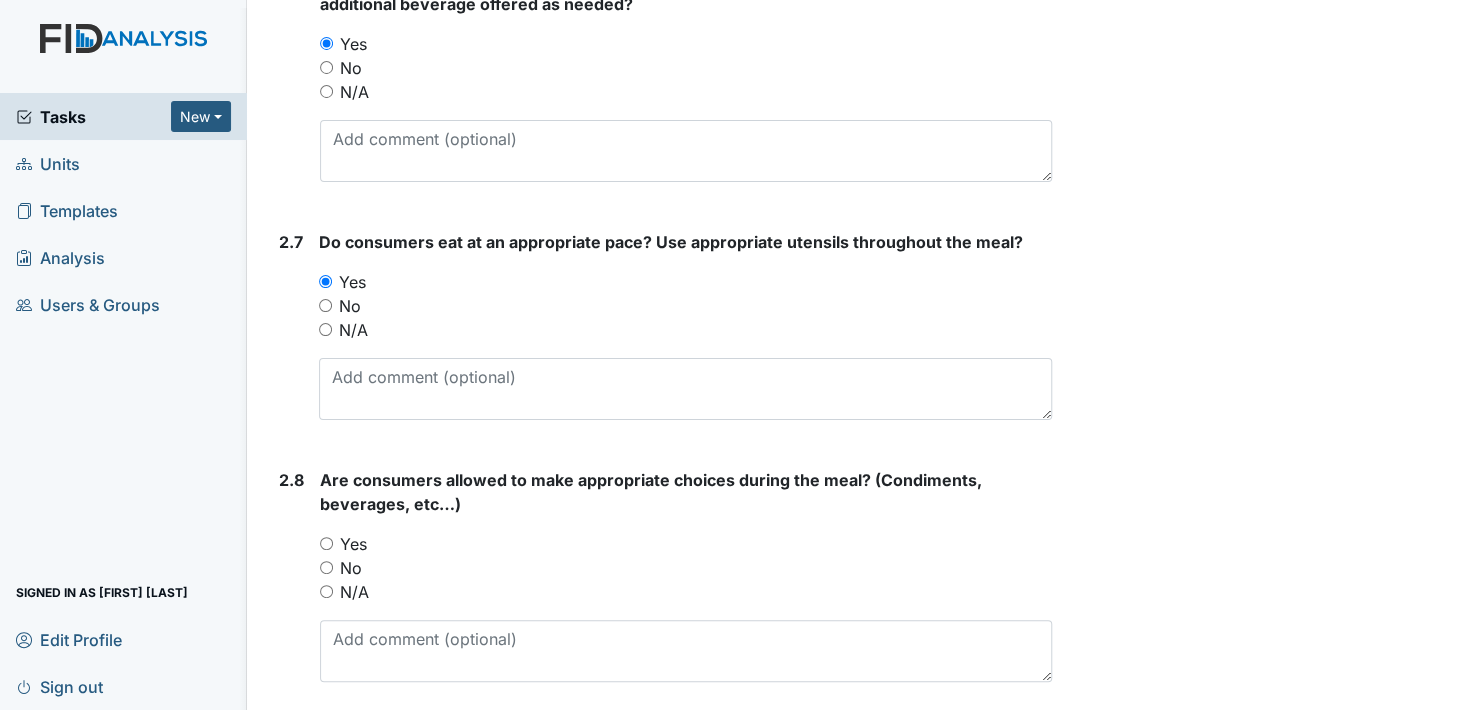 scroll, scrollTop: 2700, scrollLeft: 0, axis: vertical 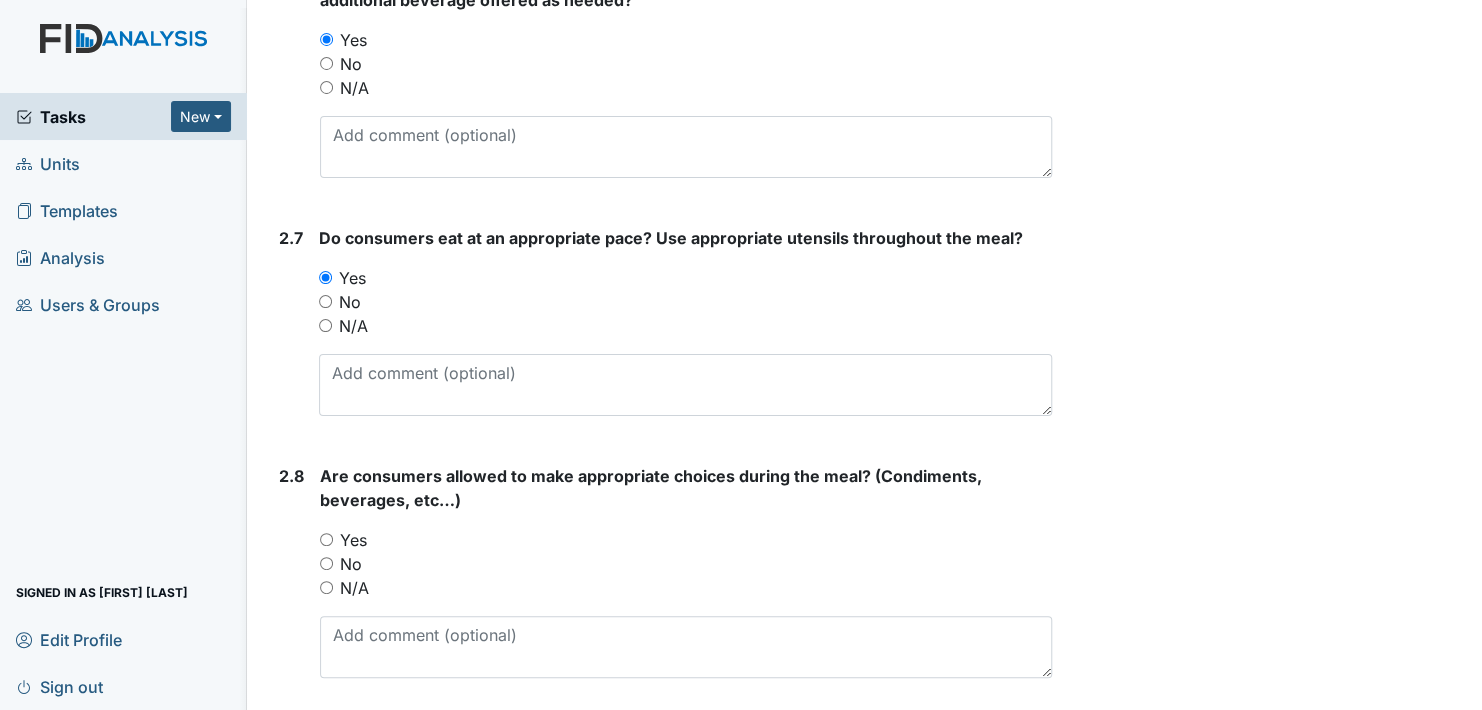 click on "Yes" at bounding box center (326, 539) 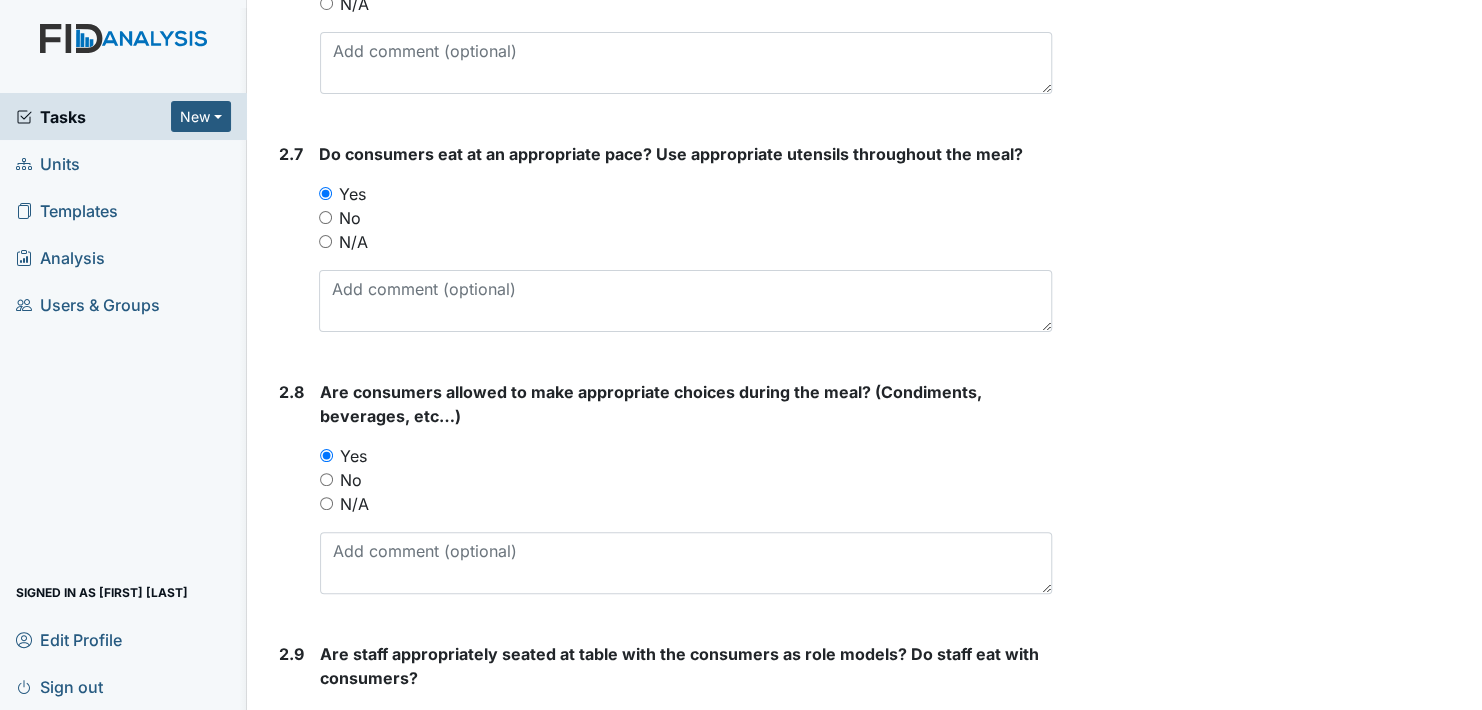 scroll, scrollTop: 3000, scrollLeft: 0, axis: vertical 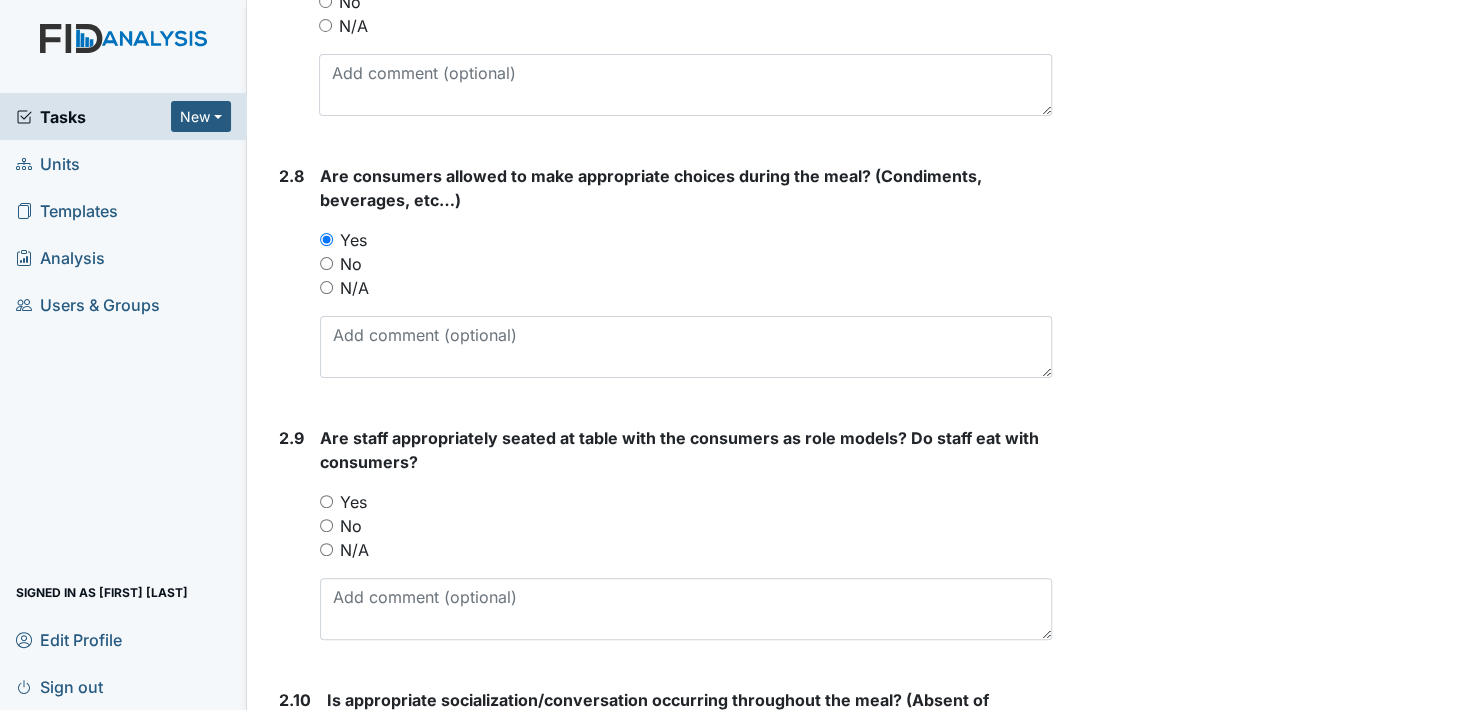 click on "Yes" at bounding box center (326, 501) 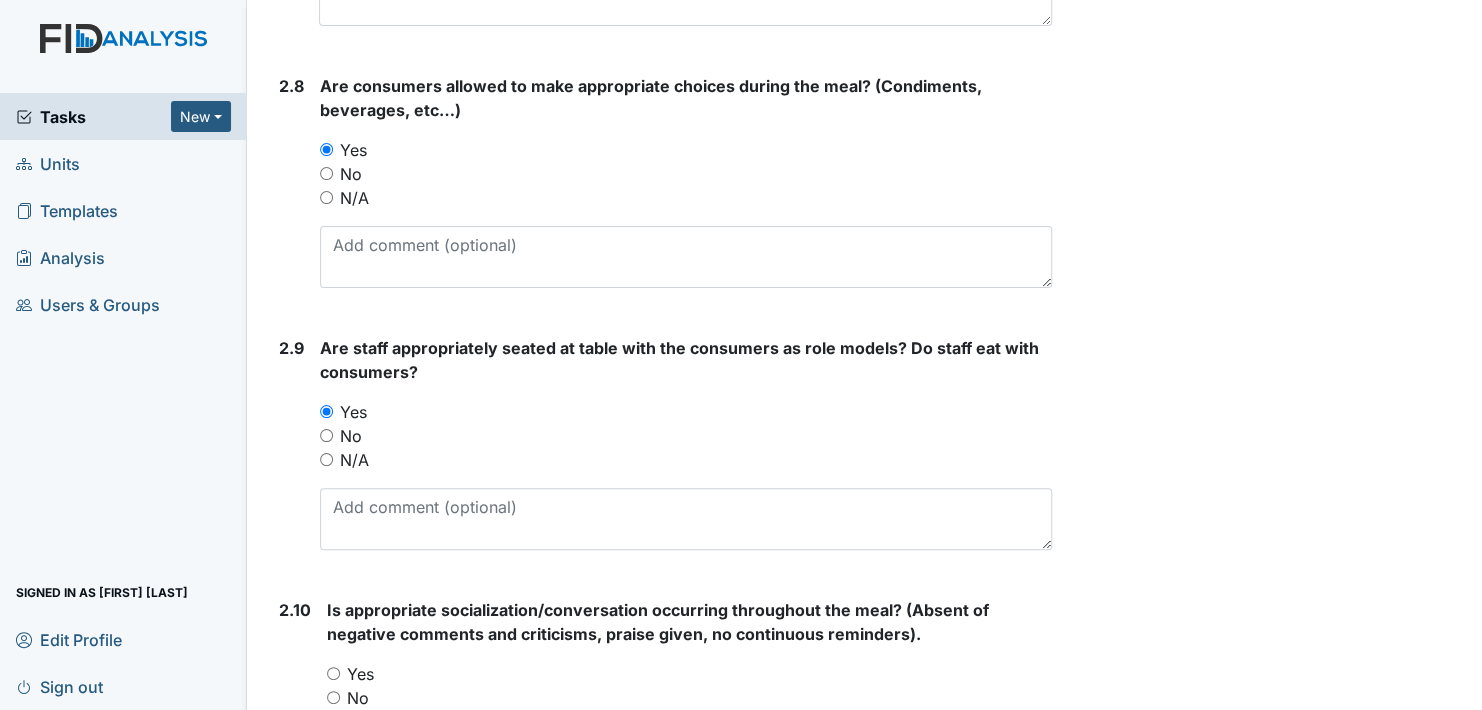 scroll, scrollTop: 3300, scrollLeft: 0, axis: vertical 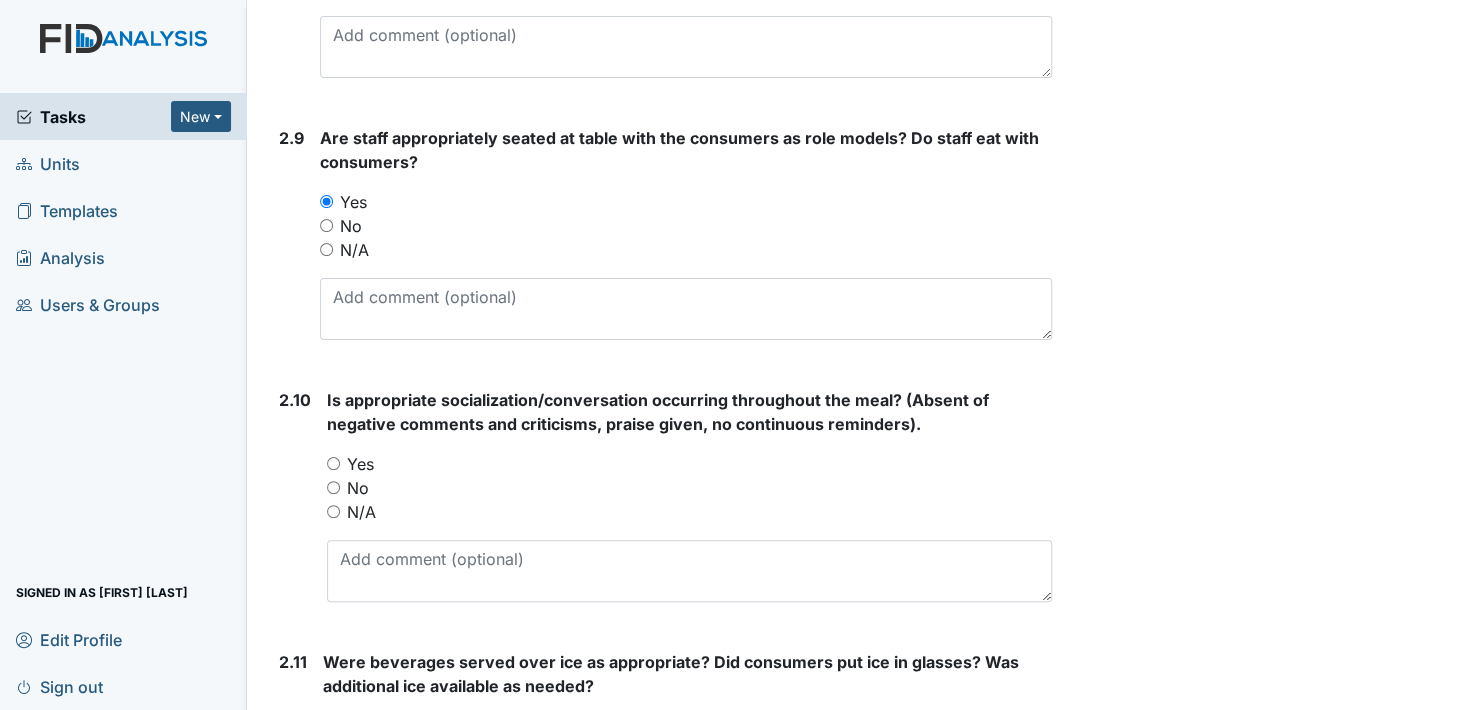 click on "Yes" at bounding box center (333, 463) 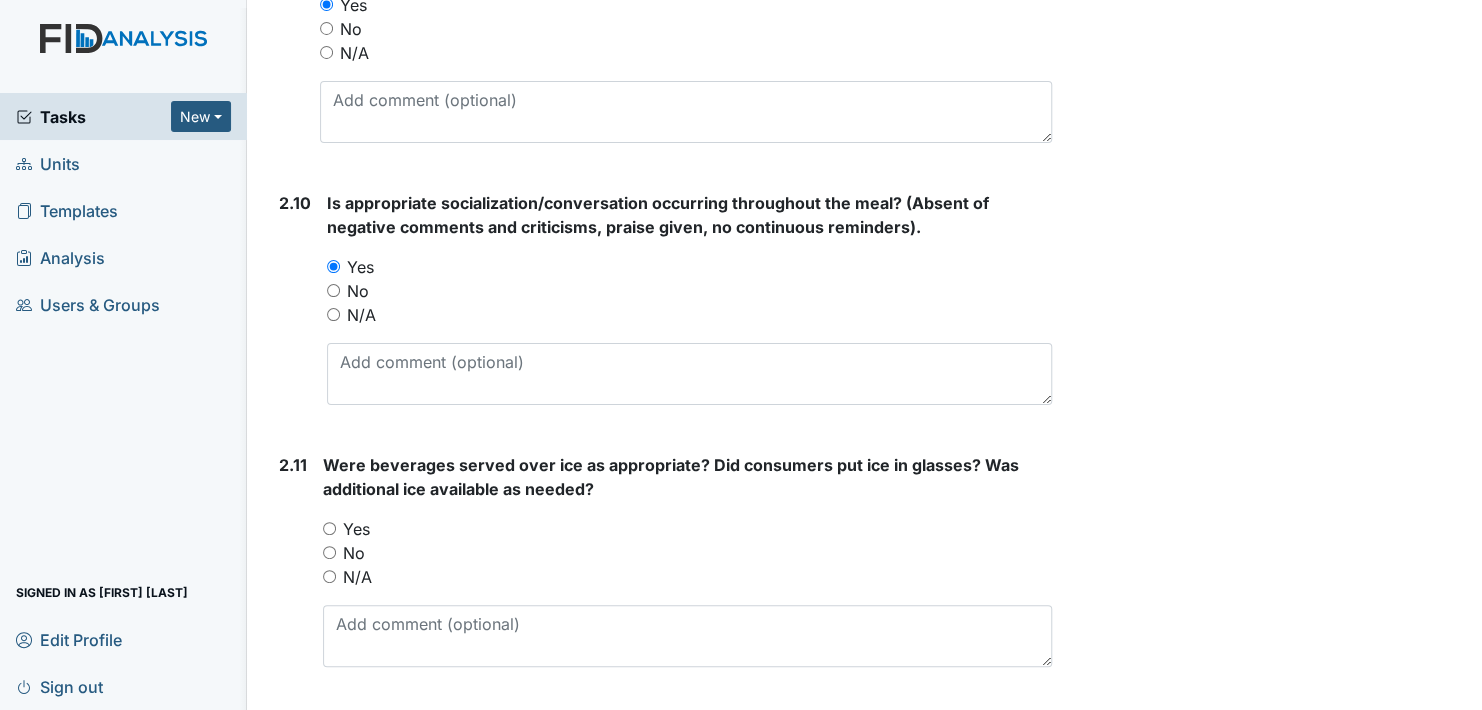 scroll, scrollTop: 3500, scrollLeft: 0, axis: vertical 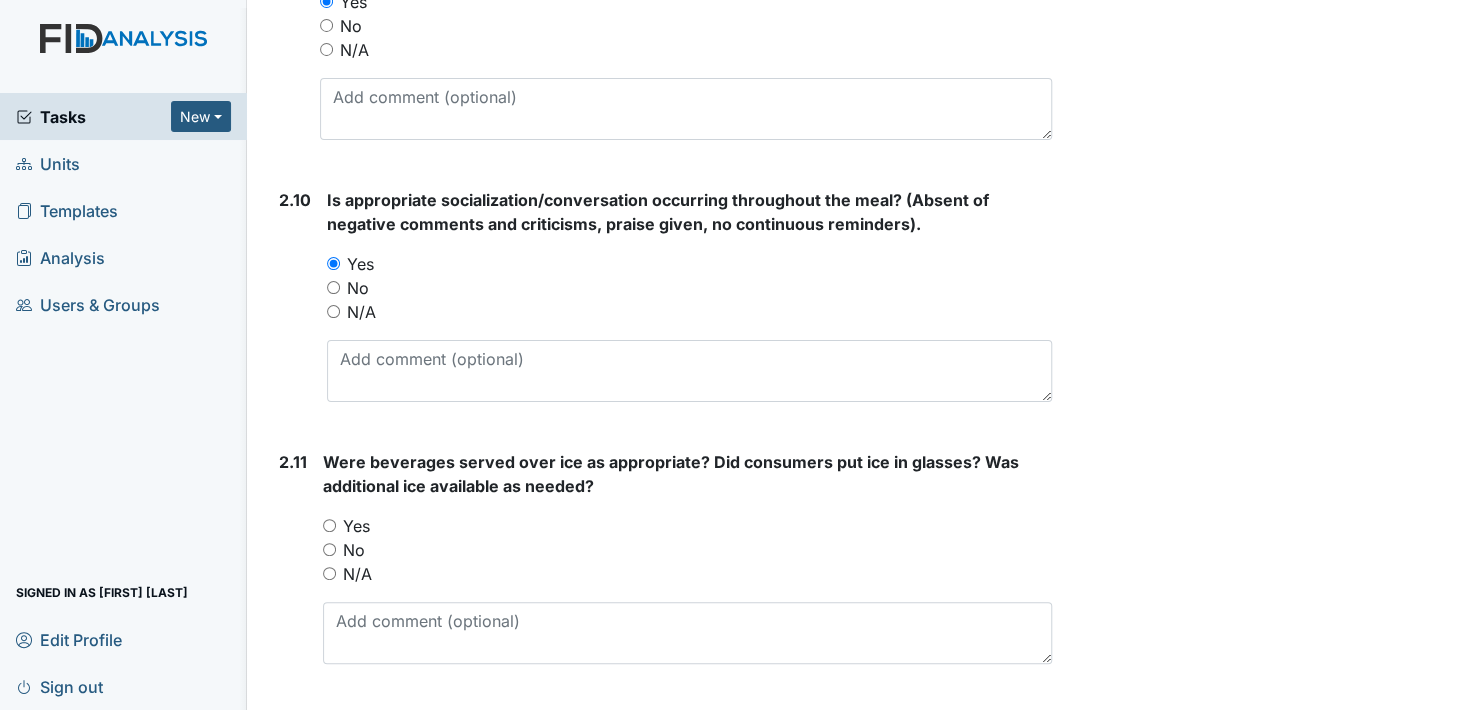 click on "Yes" at bounding box center [329, 525] 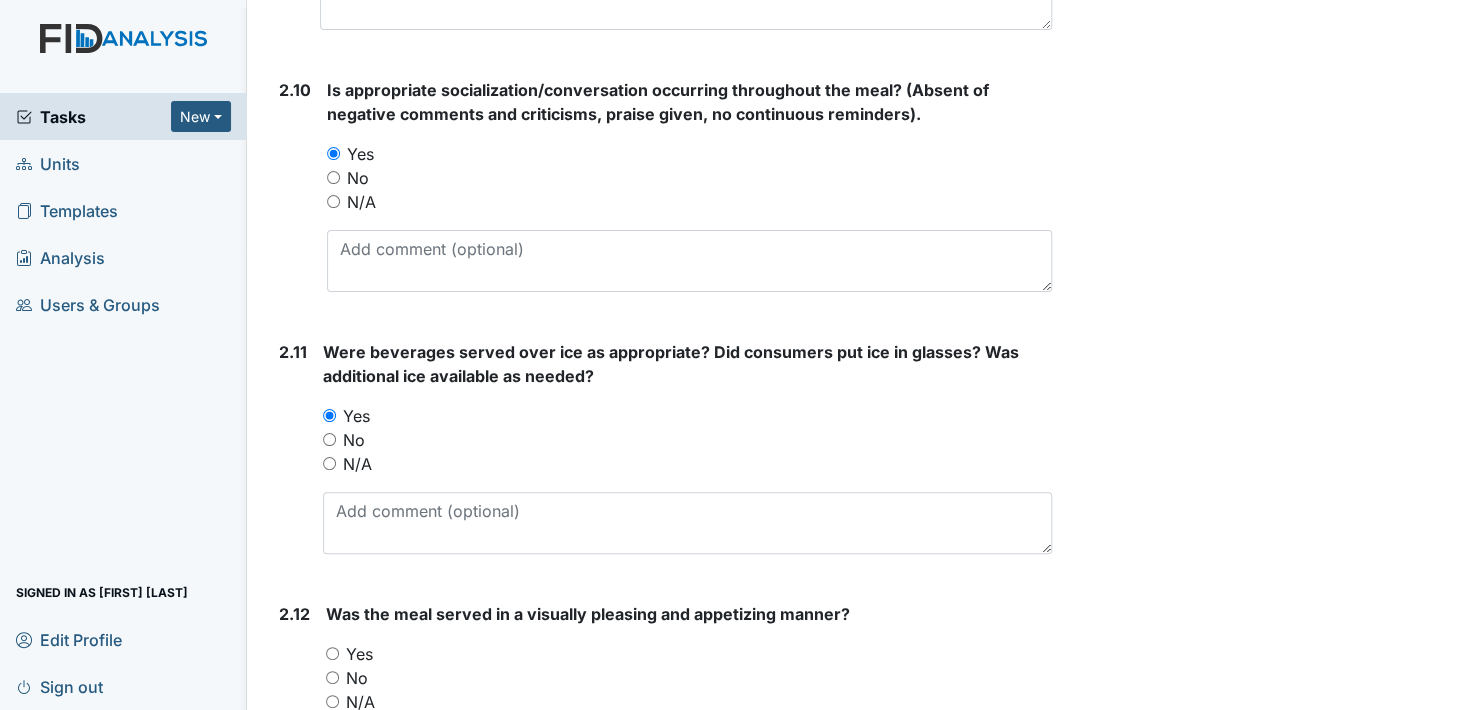 scroll, scrollTop: 3800, scrollLeft: 0, axis: vertical 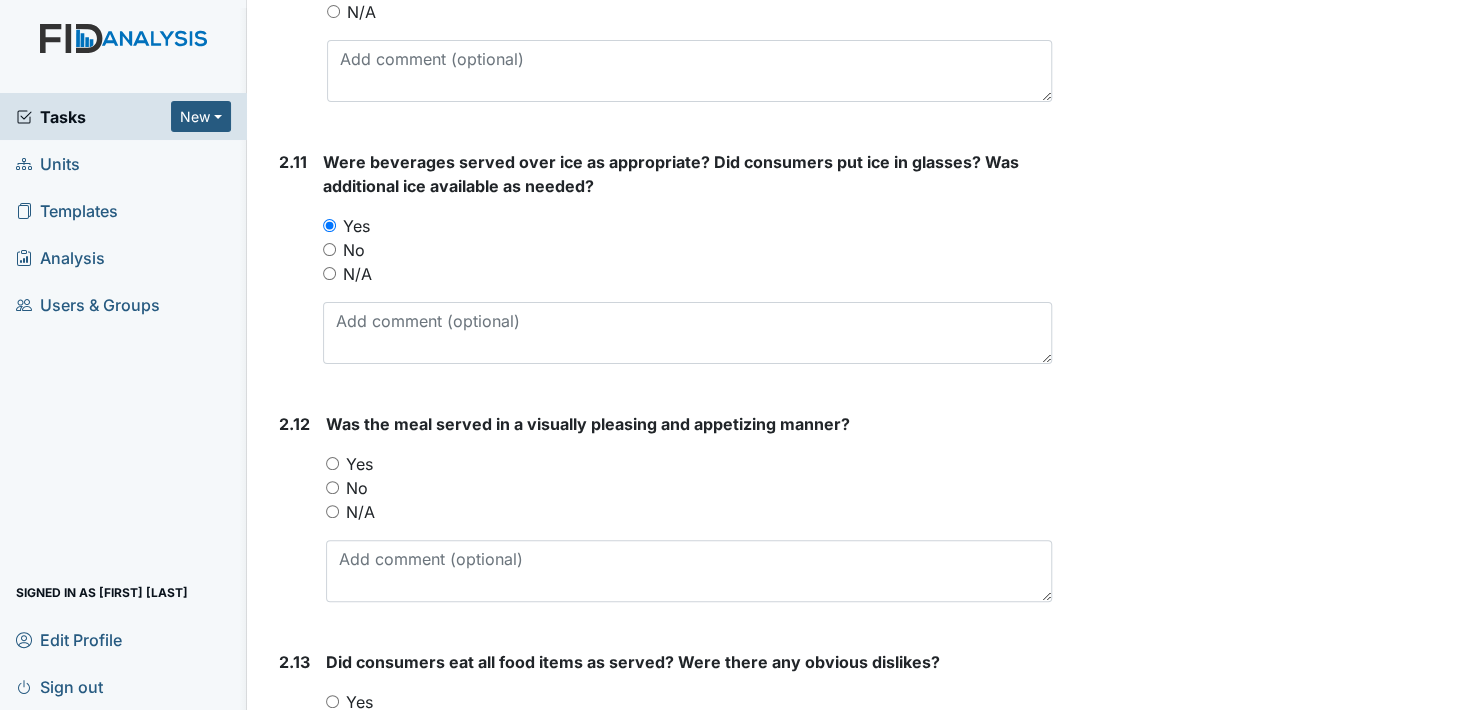 click on "Yes" at bounding box center [332, 463] 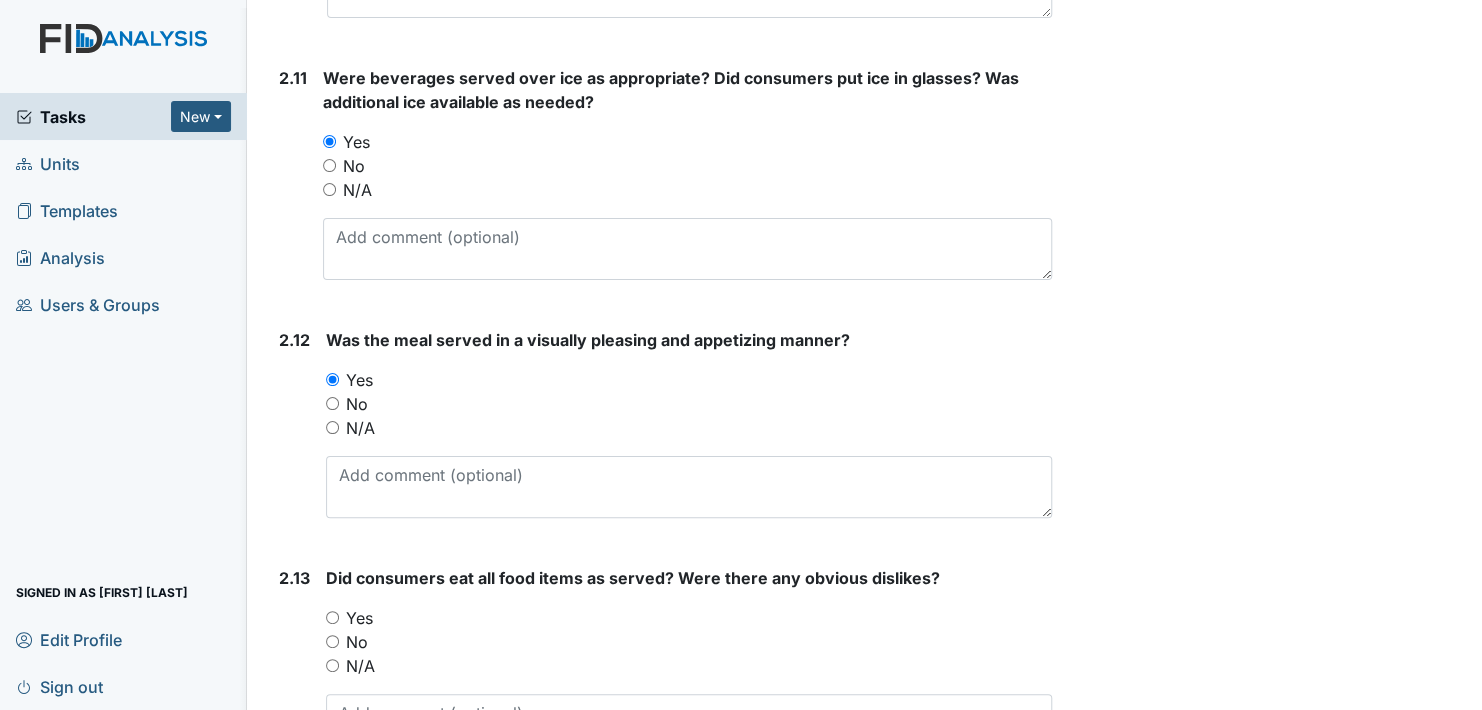 scroll, scrollTop: 4100, scrollLeft: 0, axis: vertical 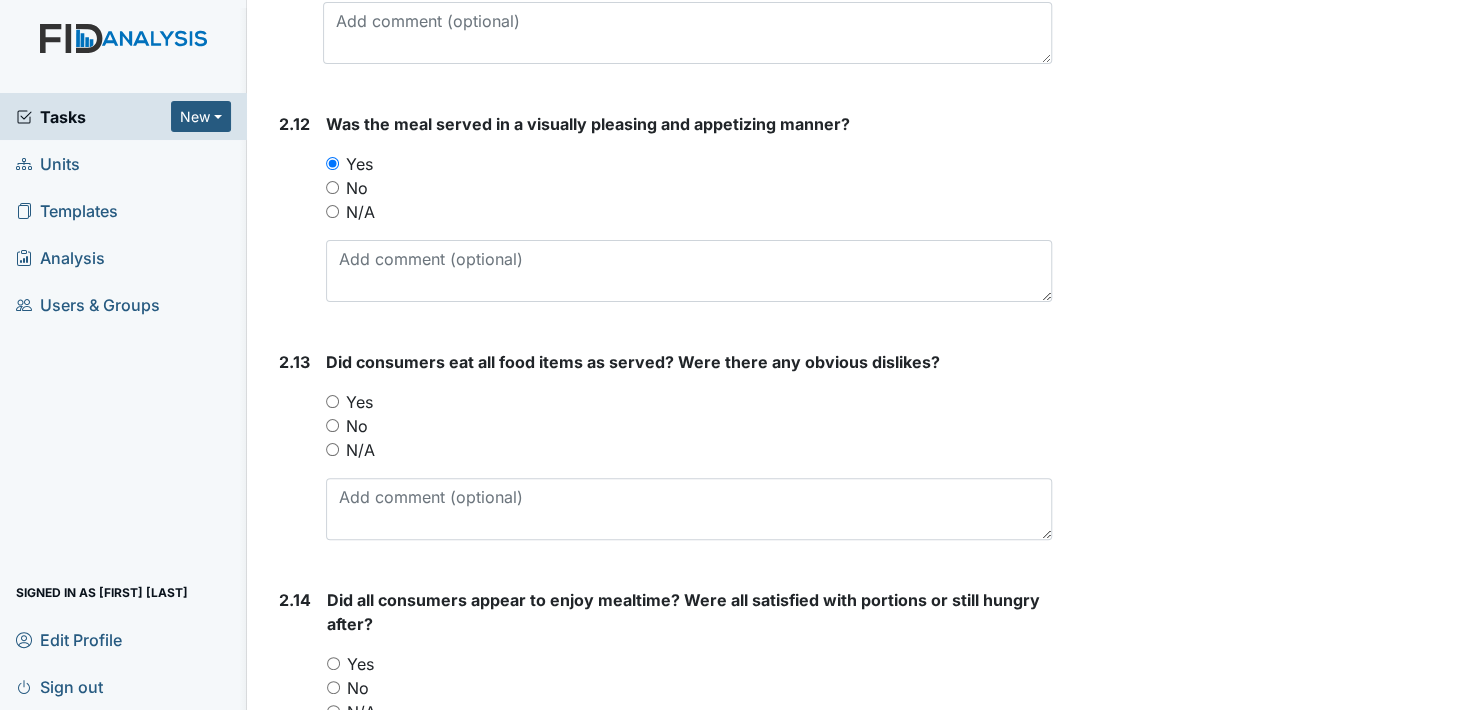 click on "Yes" at bounding box center (332, 401) 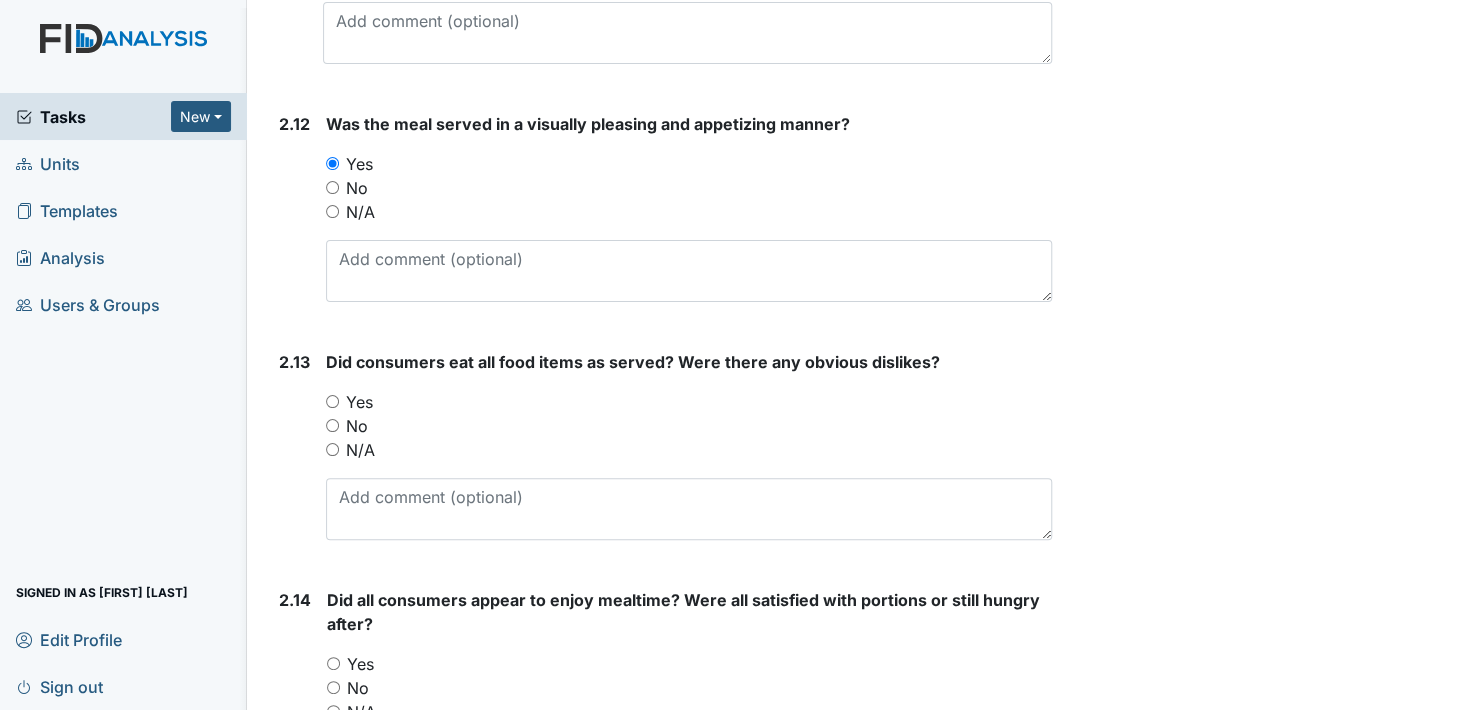 radio on "true" 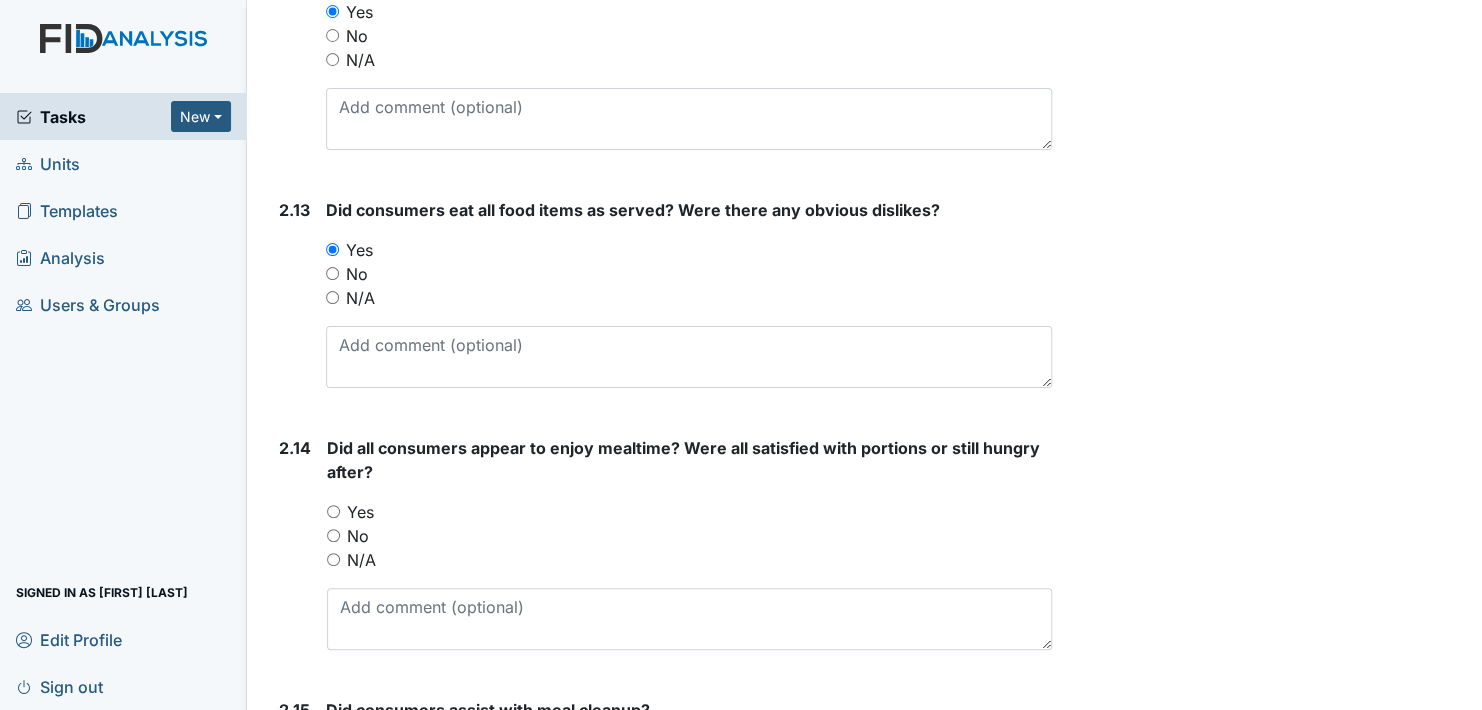 scroll, scrollTop: 4300, scrollLeft: 0, axis: vertical 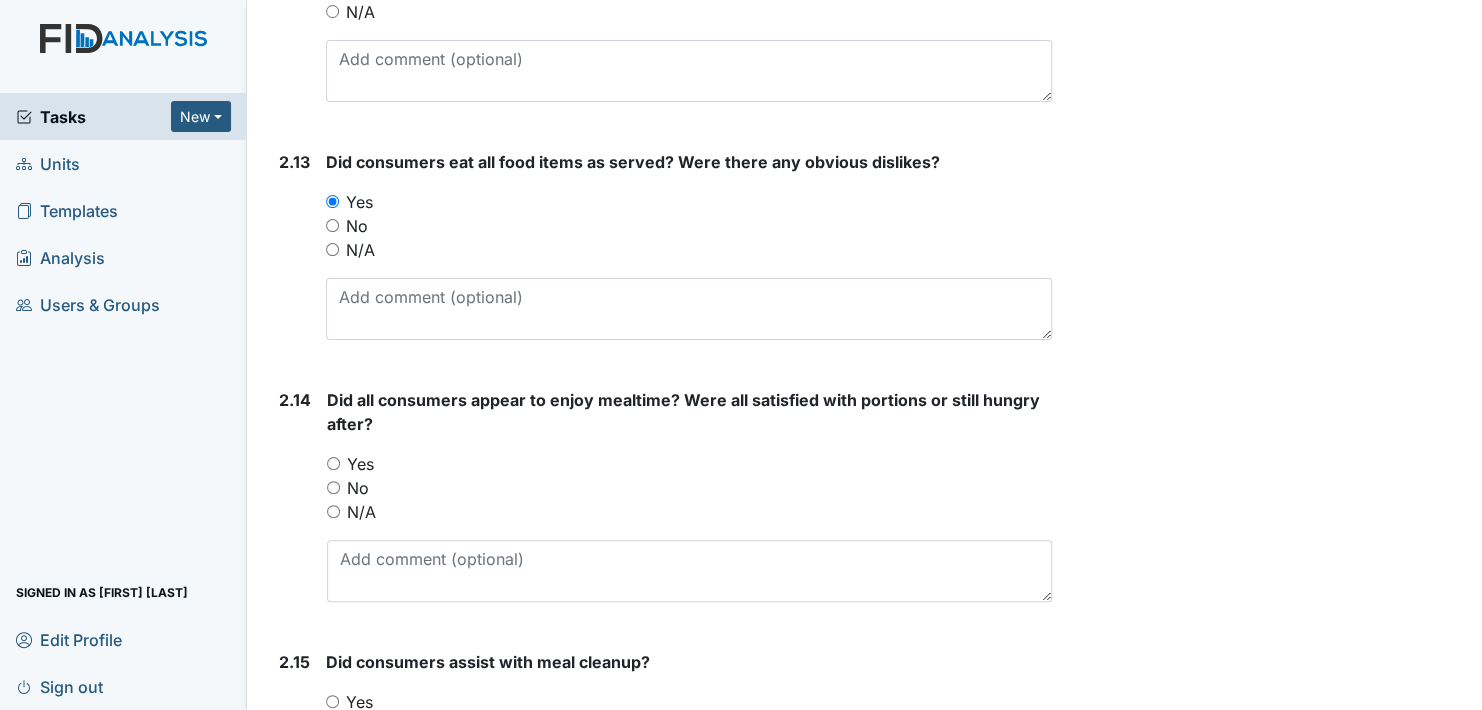 click on "Yes" at bounding box center (333, 463) 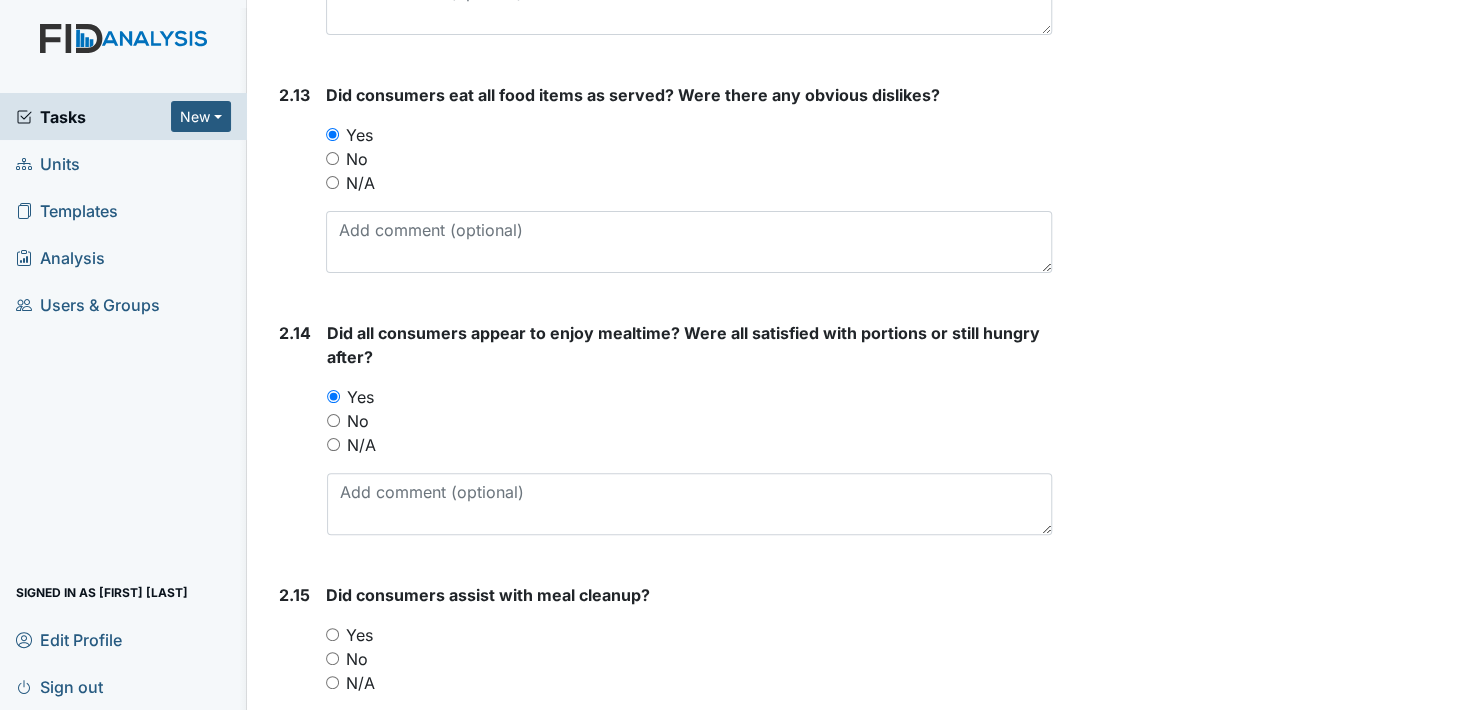 scroll, scrollTop: 4500, scrollLeft: 0, axis: vertical 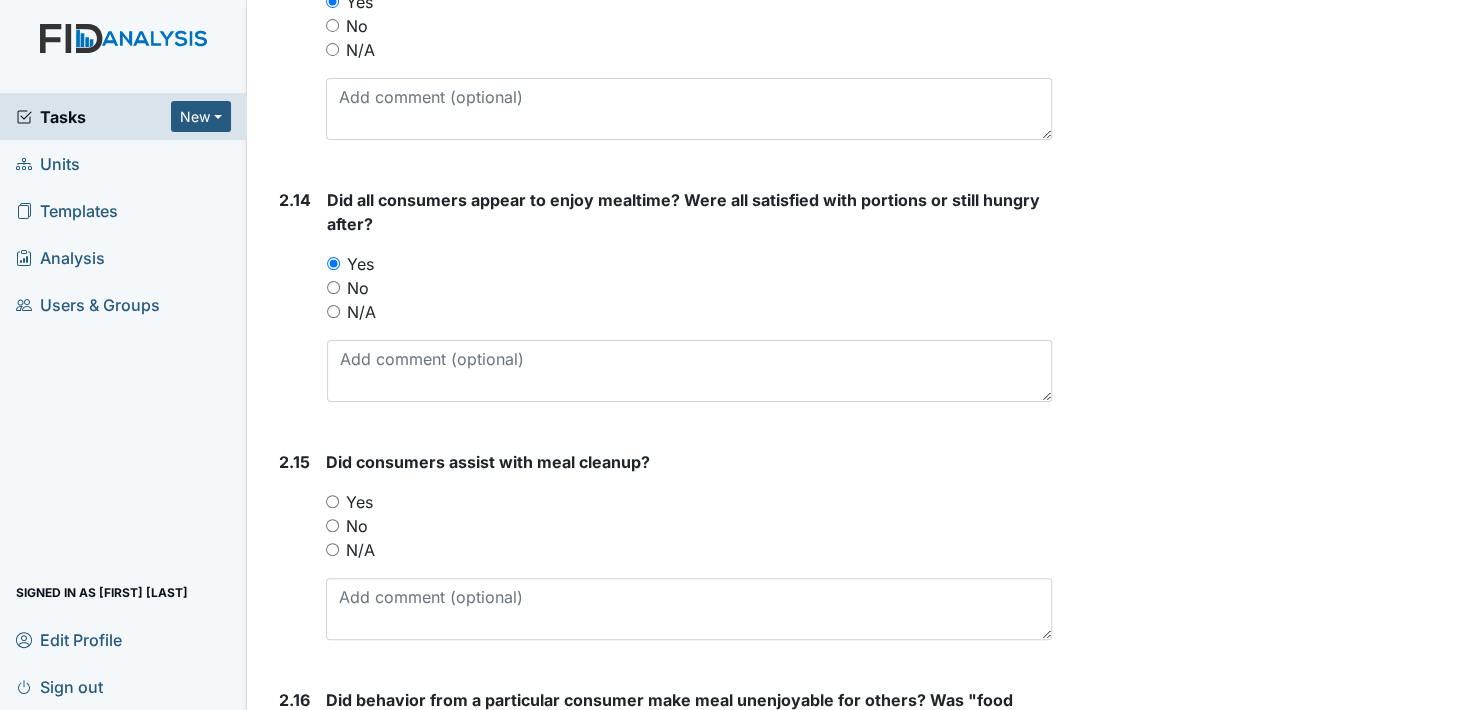 drag, startPoint x: 333, startPoint y: 492, endPoint x: 408, endPoint y: 494, distance: 75.026665 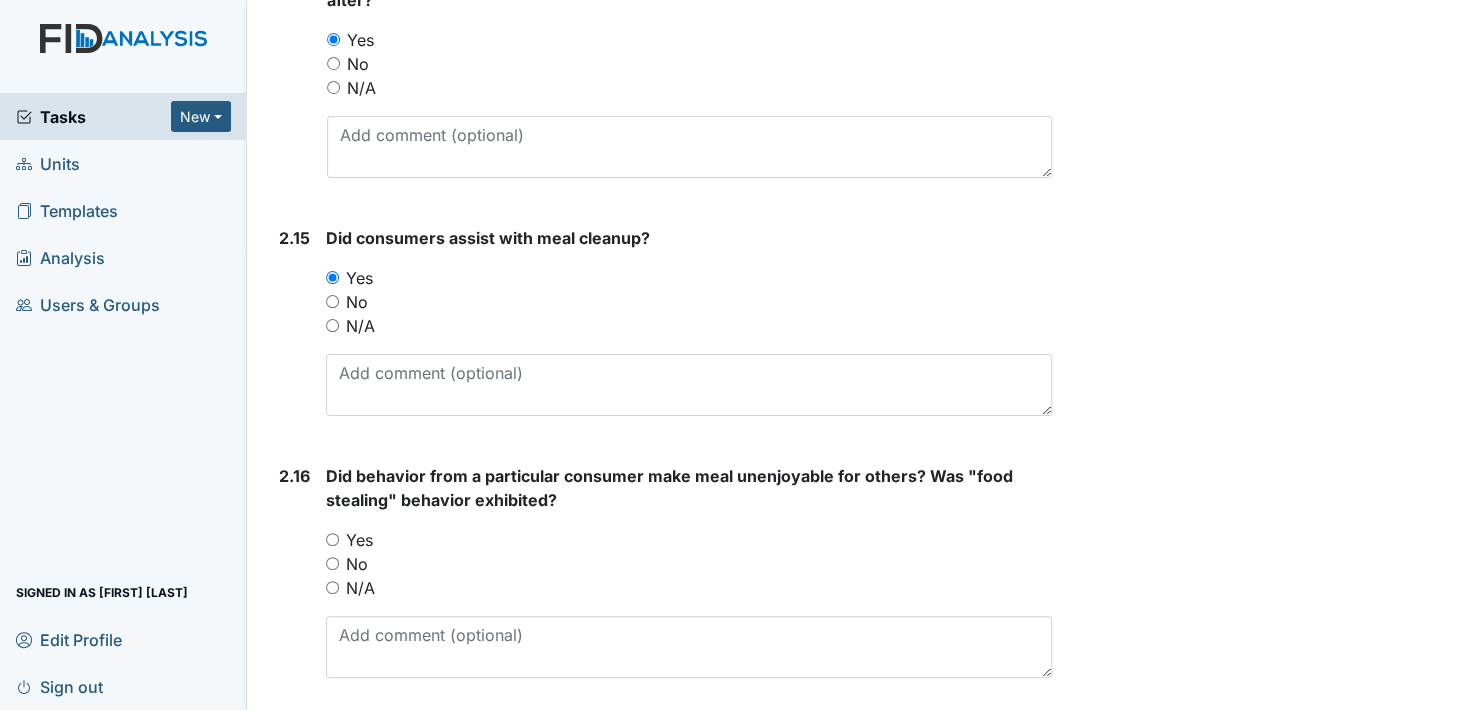scroll, scrollTop: 4800, scrollLeft: 0, axis: vertical 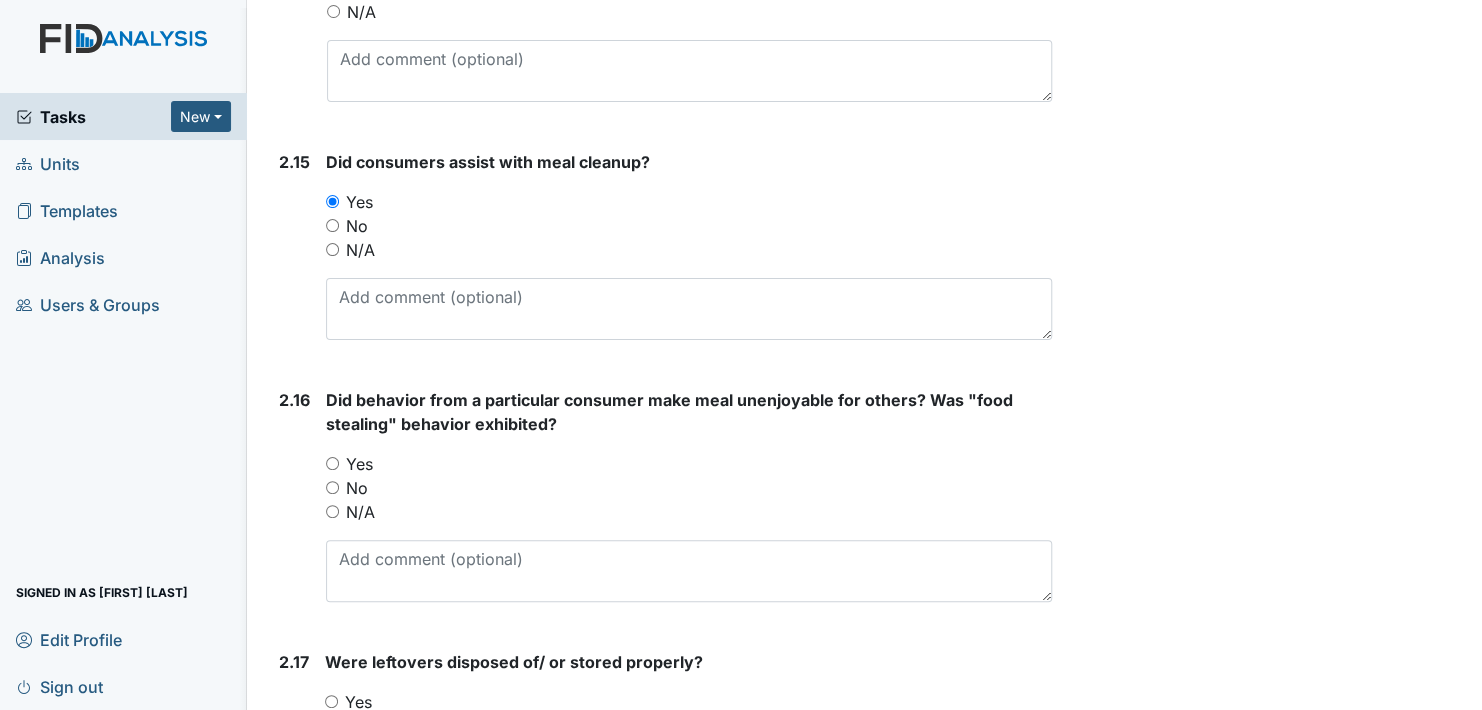 drag, startPoint x: 333, startPoint y: 481, endPoint x: 357, endPoint y: 482, distance: 24.020824 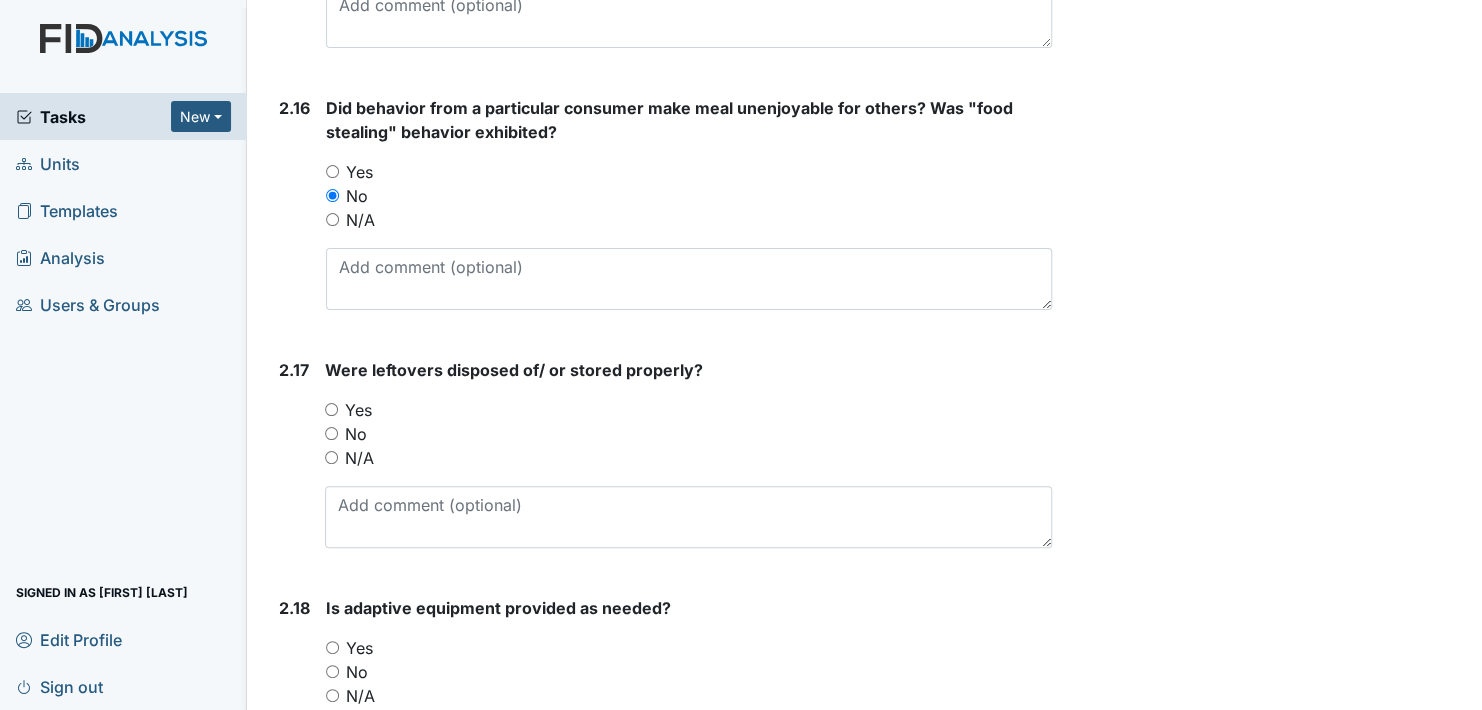 scroll, scrollTop: 5100, scrollLeft: 0, axis: vertical 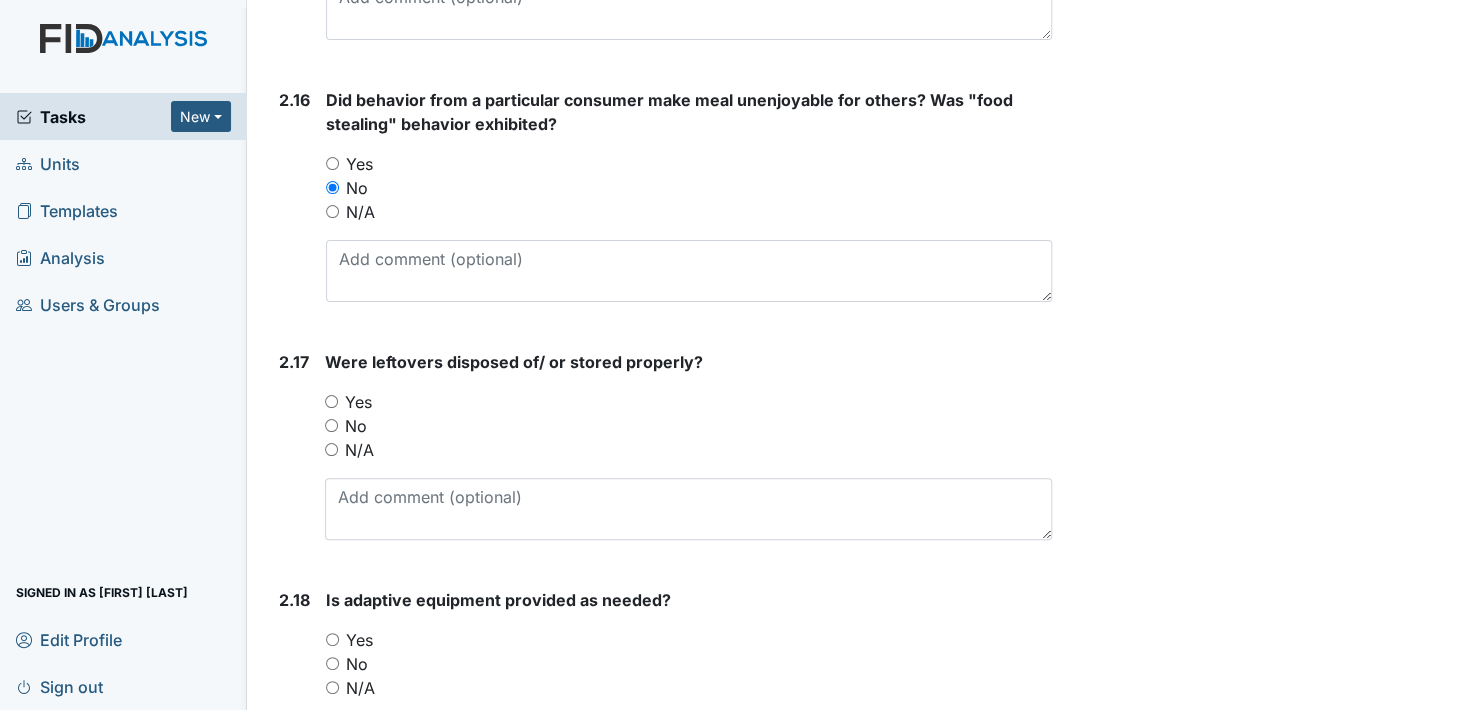 click on "Yes" at bounding box center [331, 401] 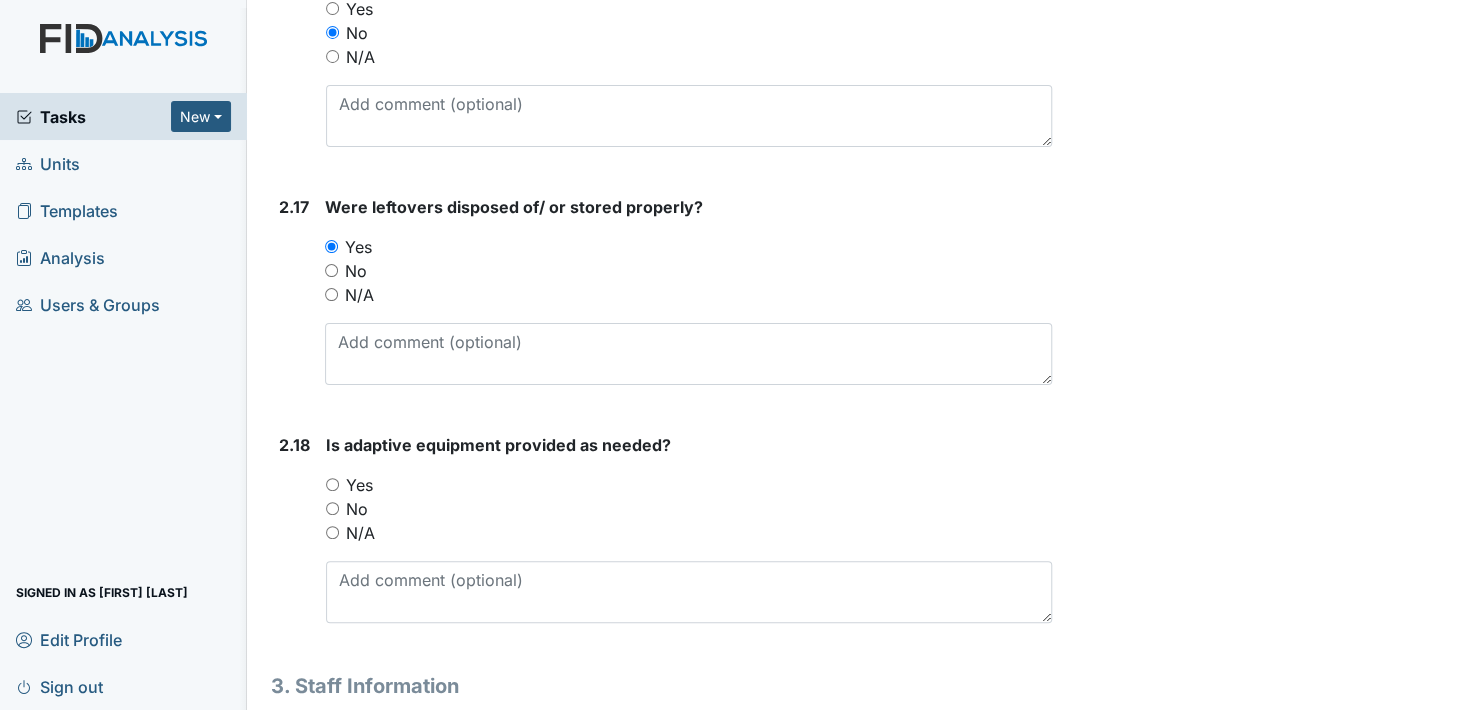 scroll, scrollTop: 5300, scrollLeft: 0, axis: vertical 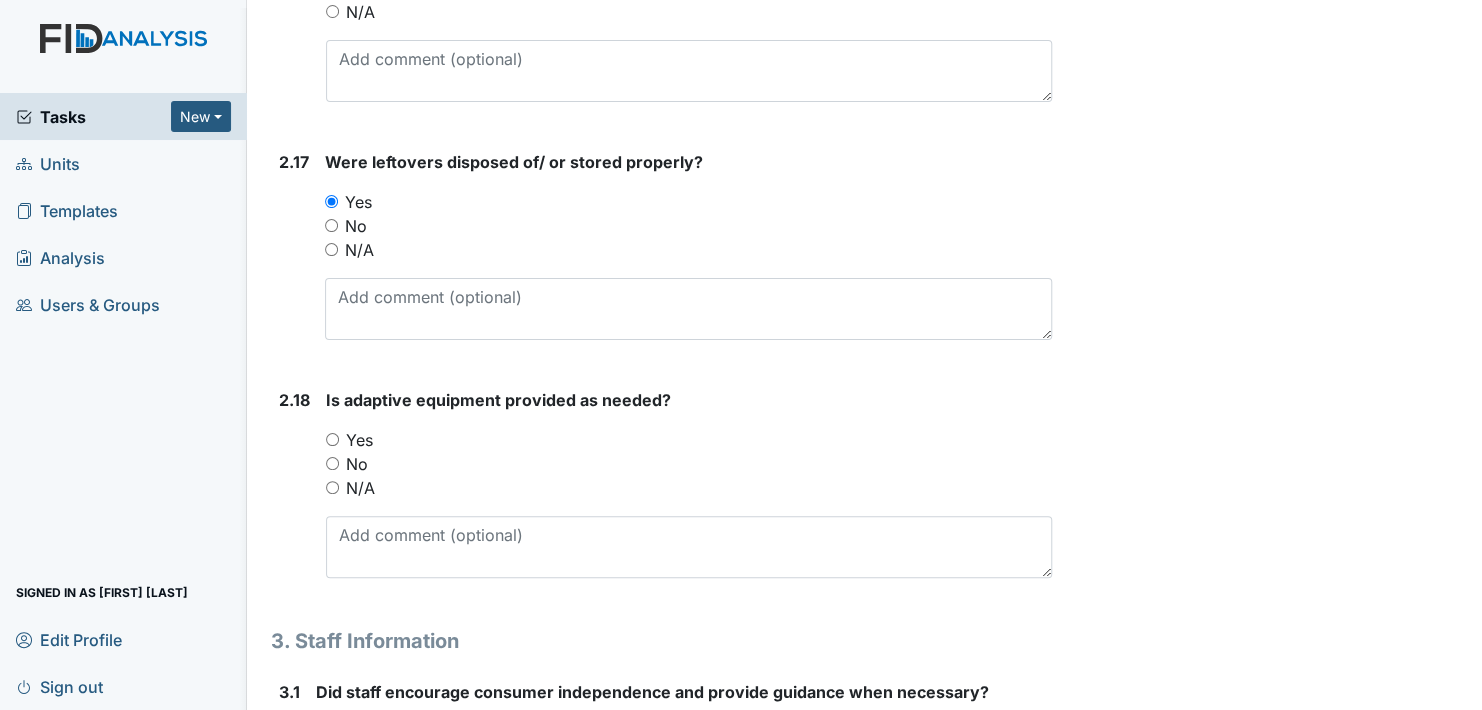 click on "Yes" at bounding box center [332, 439] 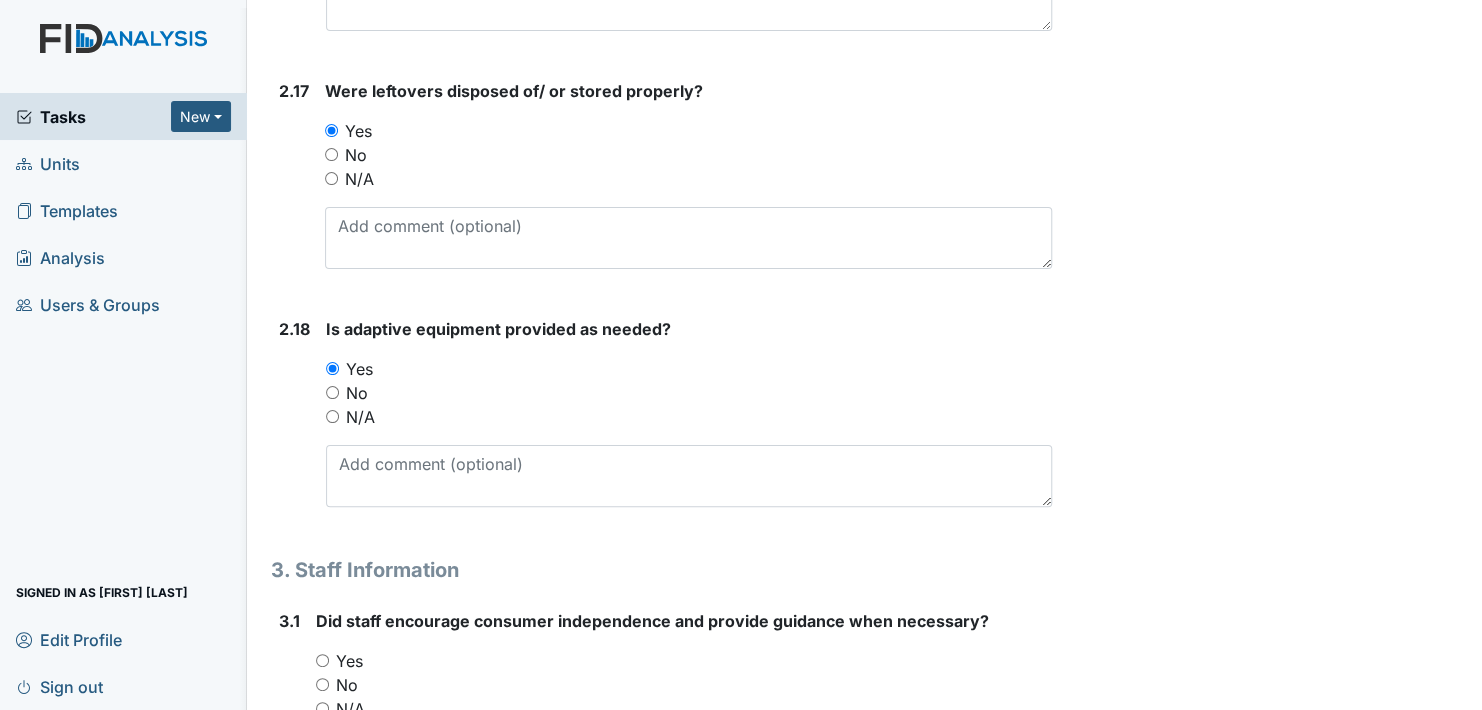 scroll, scrollTop: 5600, scrollLeft: 0, axis: vertical 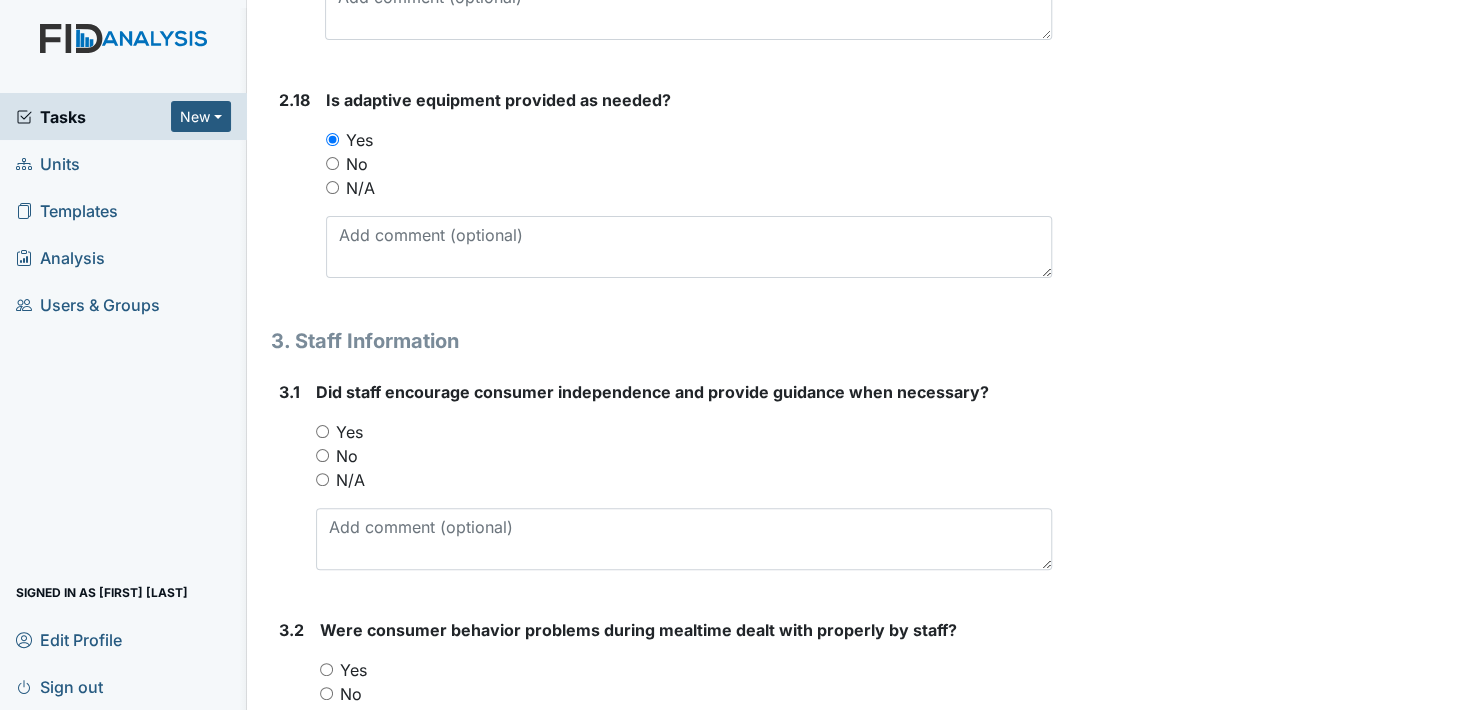 click on "Yes" at bounding box center (322, 431) 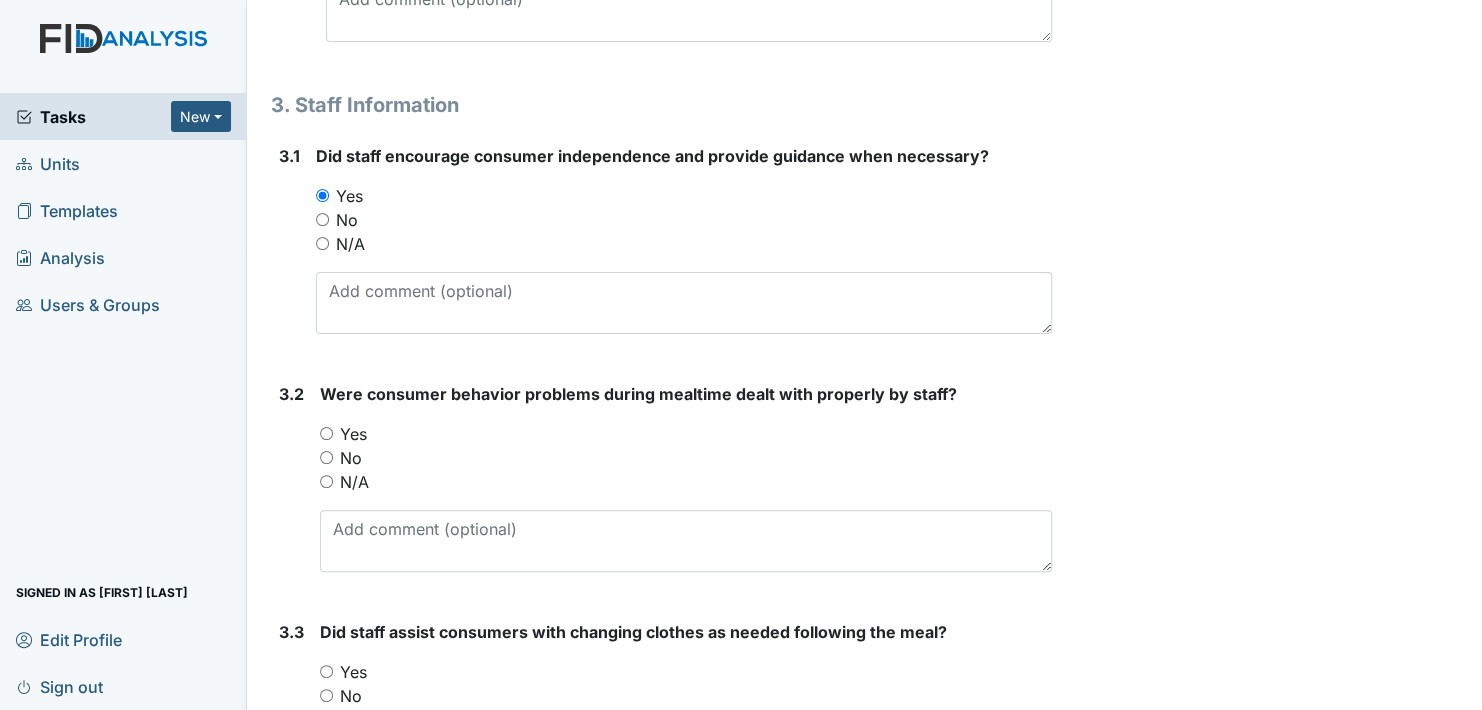 scroll, scrollTop: 5900, scrollLeft: 0, axis: vertical 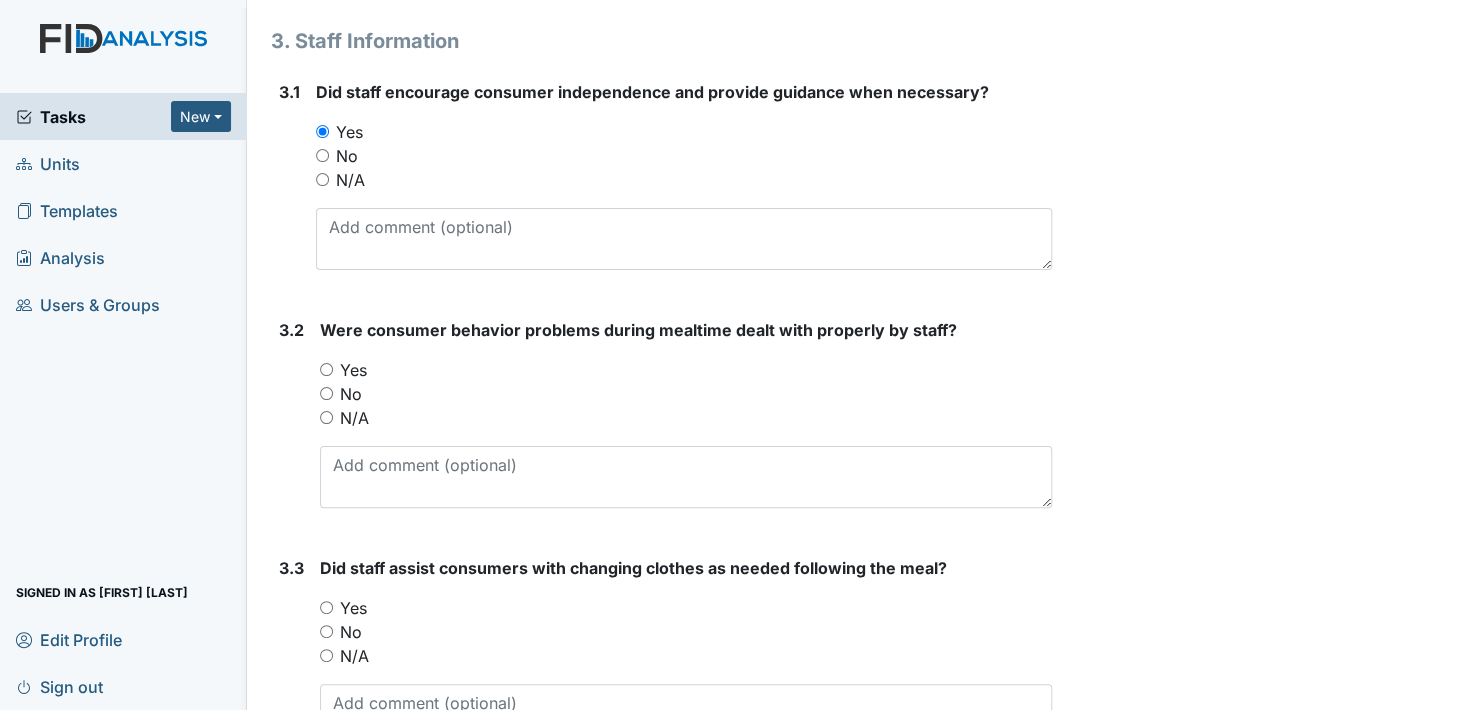 click on "Yes" at bounding box center (326, 369) 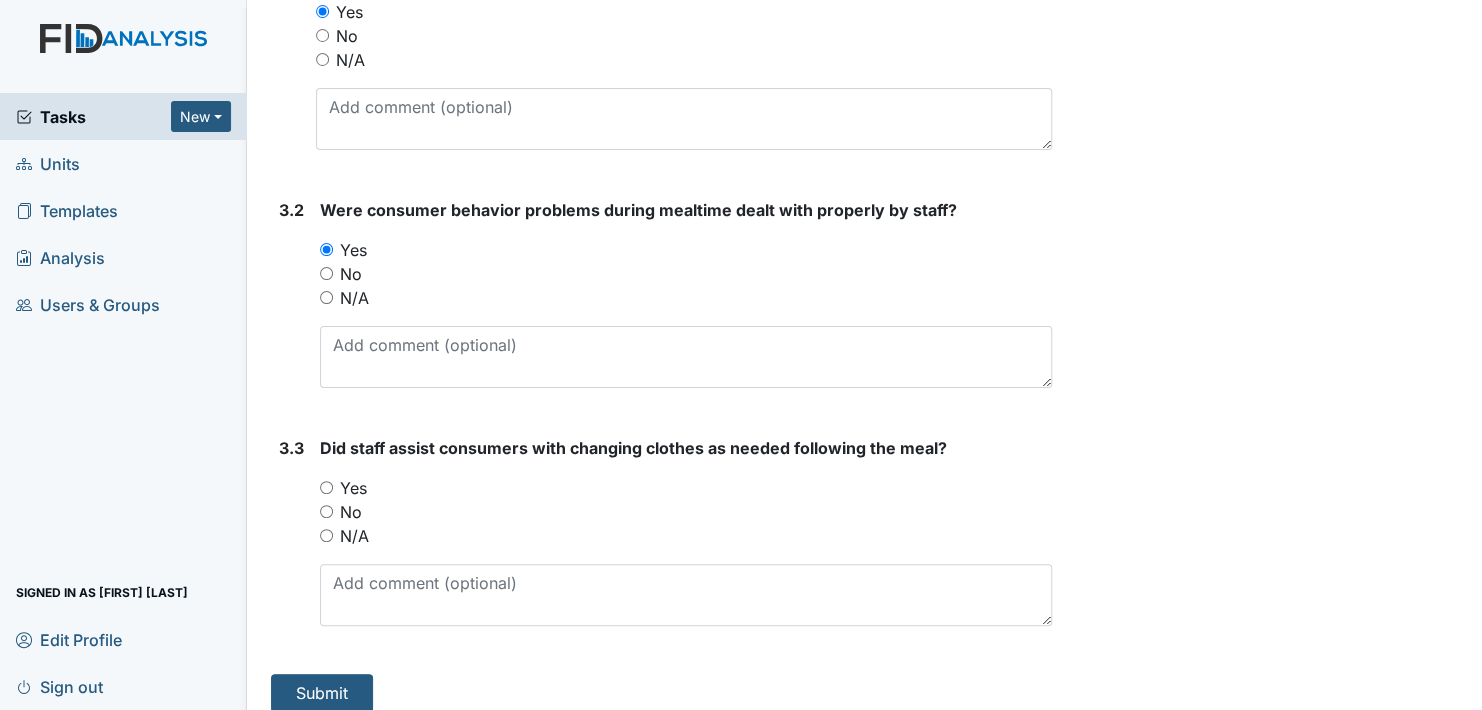 scroll, scrollTop: 6027, scrollLeft: 0, axis: vertical 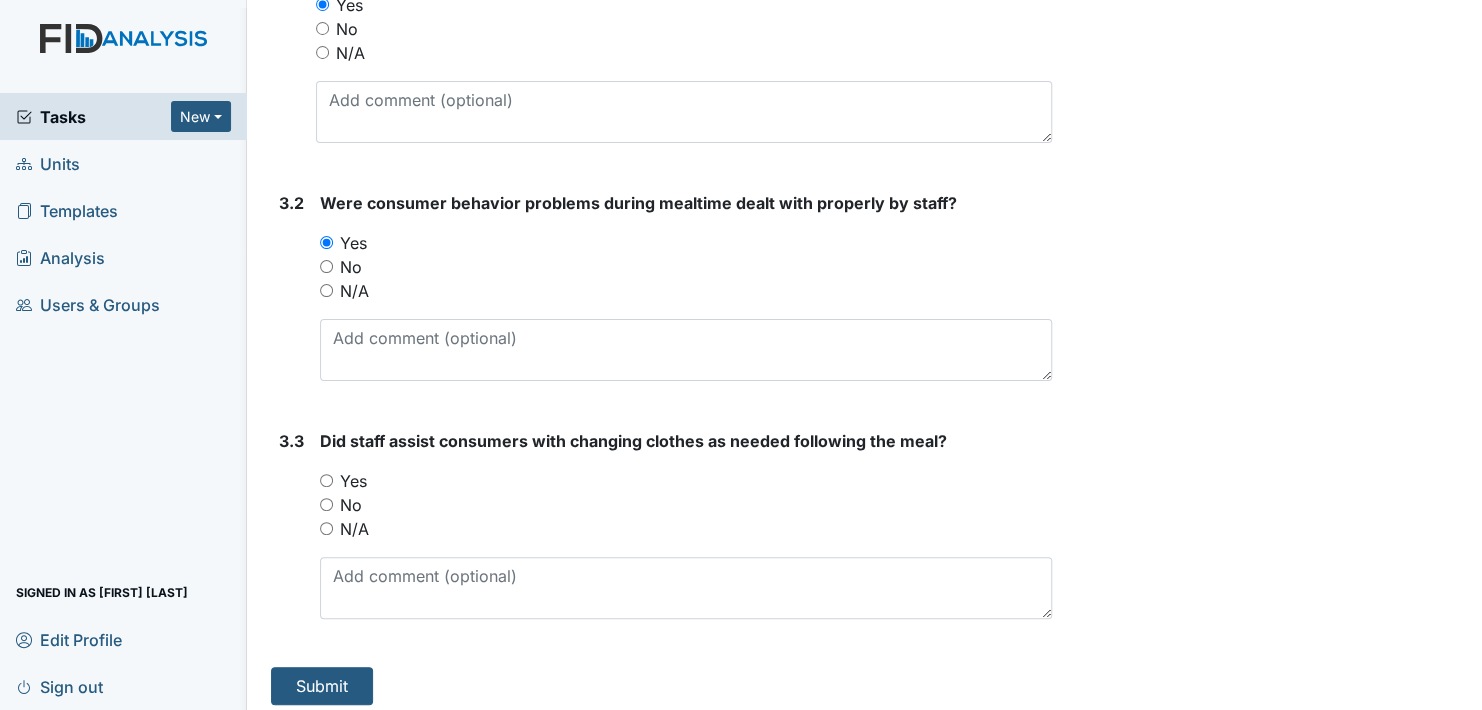 click on "Yes" at bounding box center (326, 480) 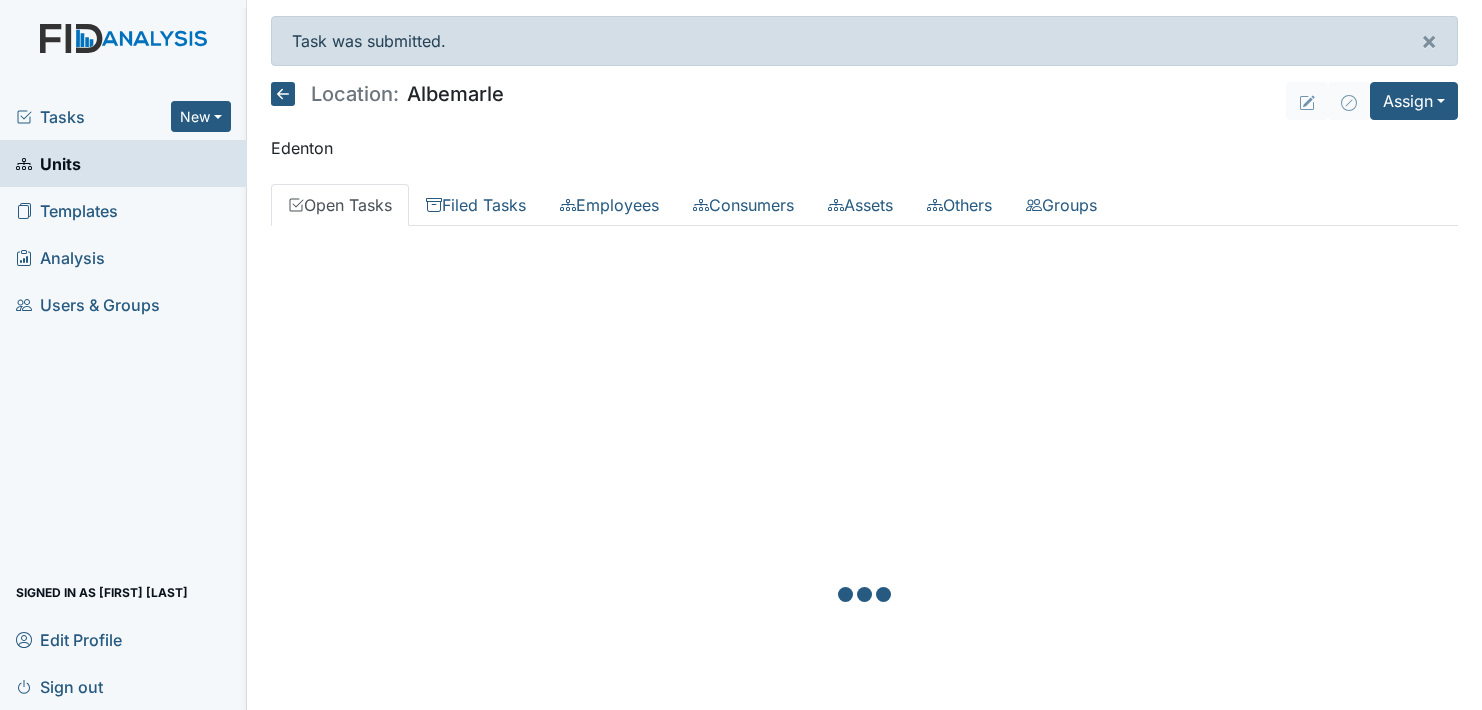 scroll, scrollTop: 0, scrollLeft: 0, axis: both 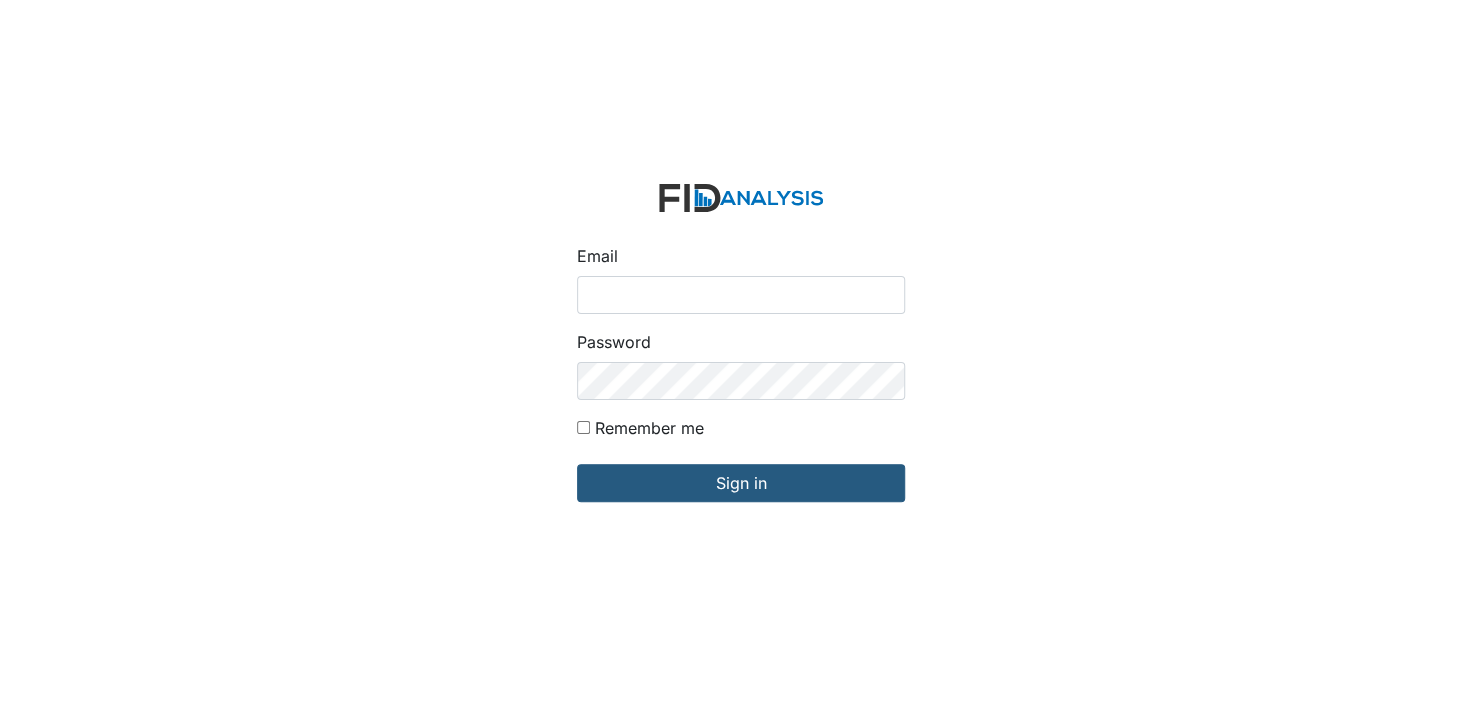click on "Email" at bounding box center [741, 295] 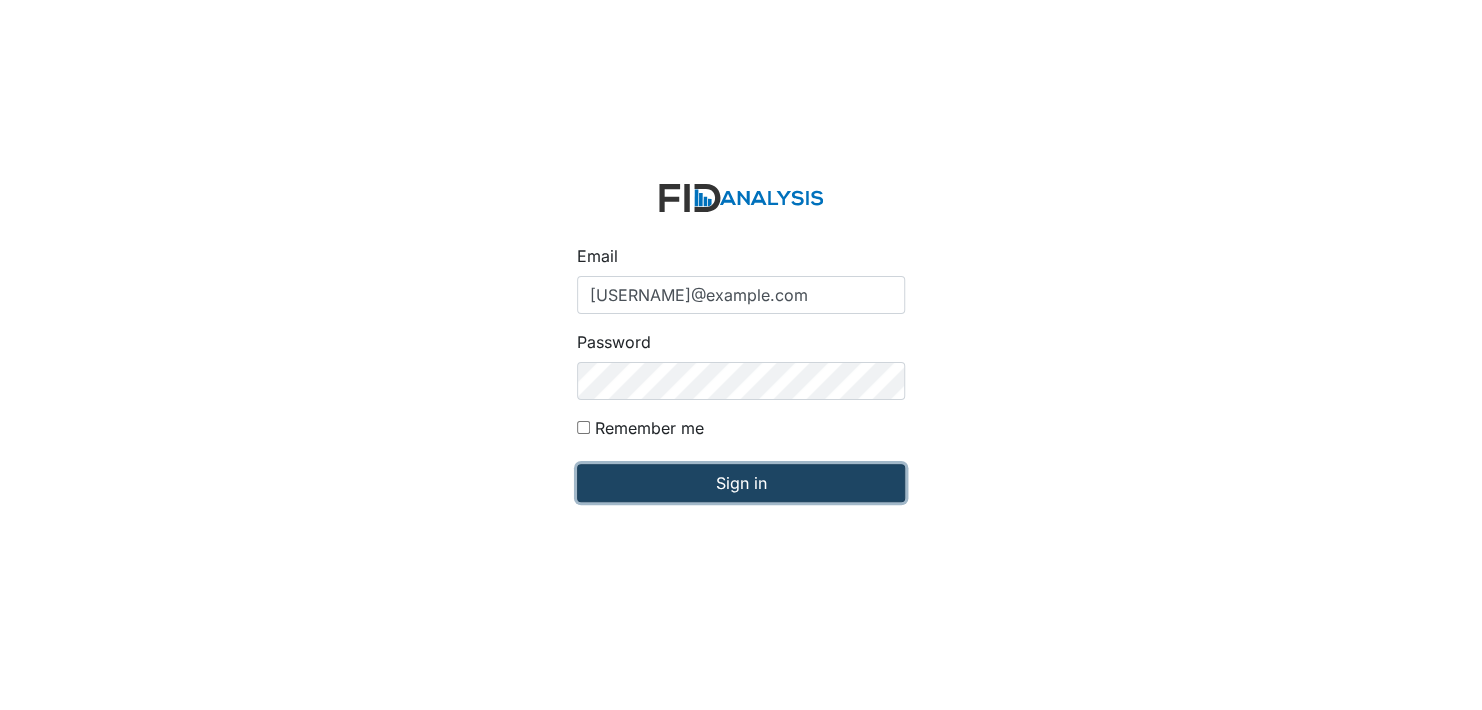 click on "Sign in" at bounding box center [741, 483] 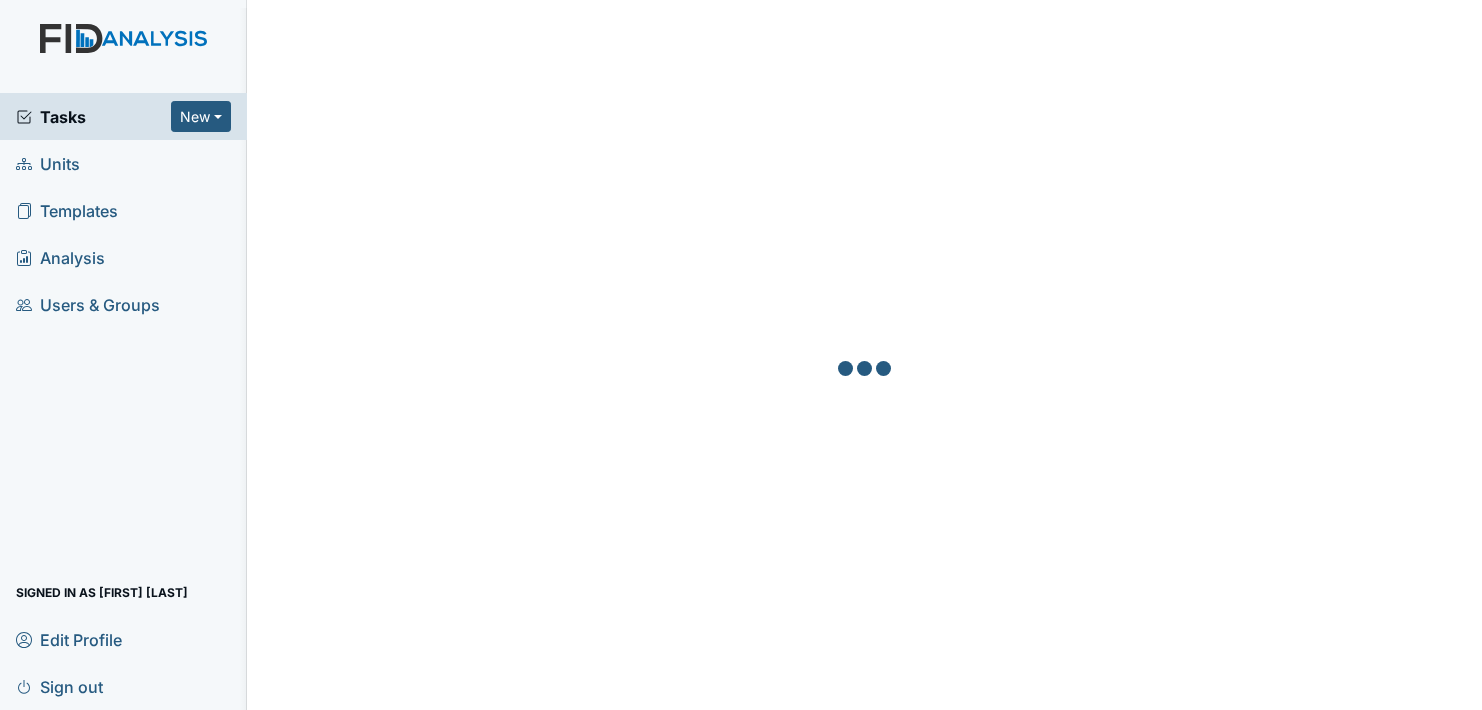 scroll, scrollTop: 0, scrollLeft: 0, axis: both 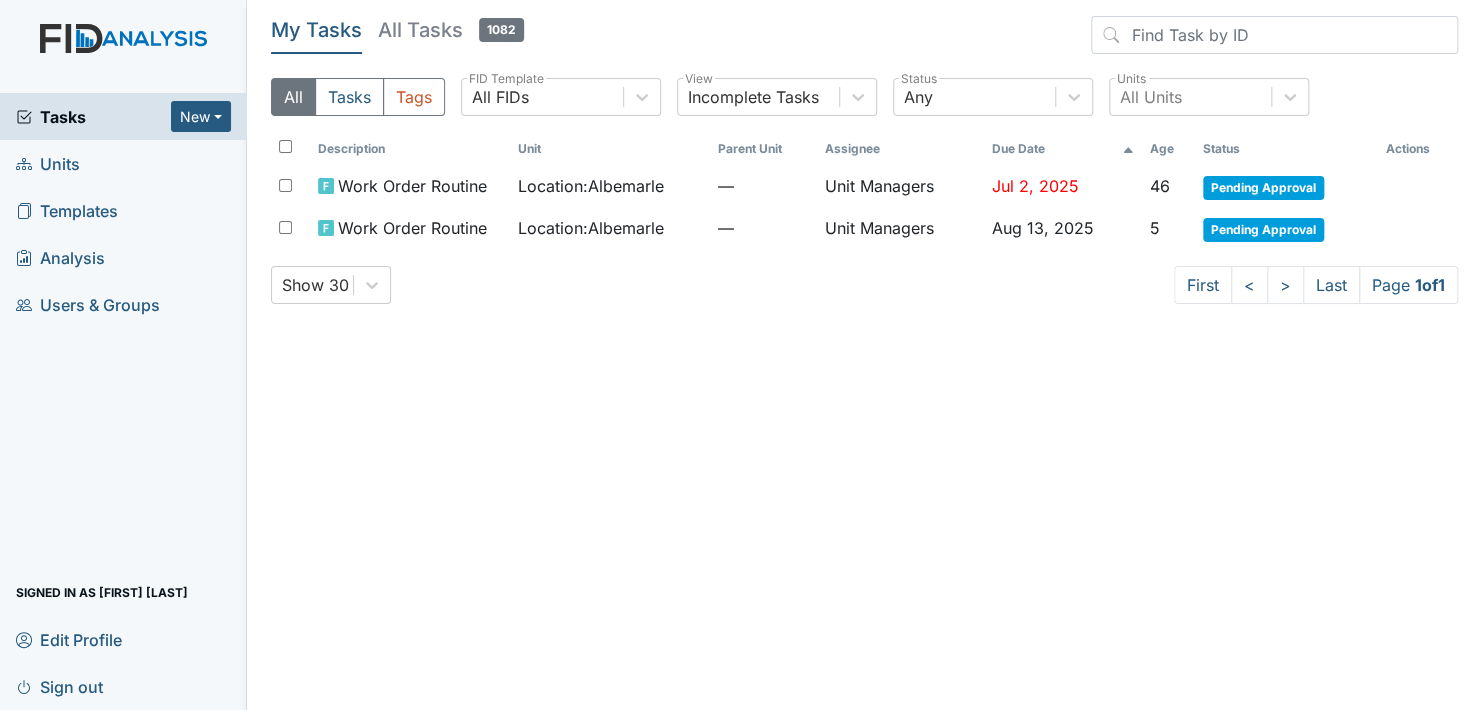 click on "Units" at bounding box center (48, 163) 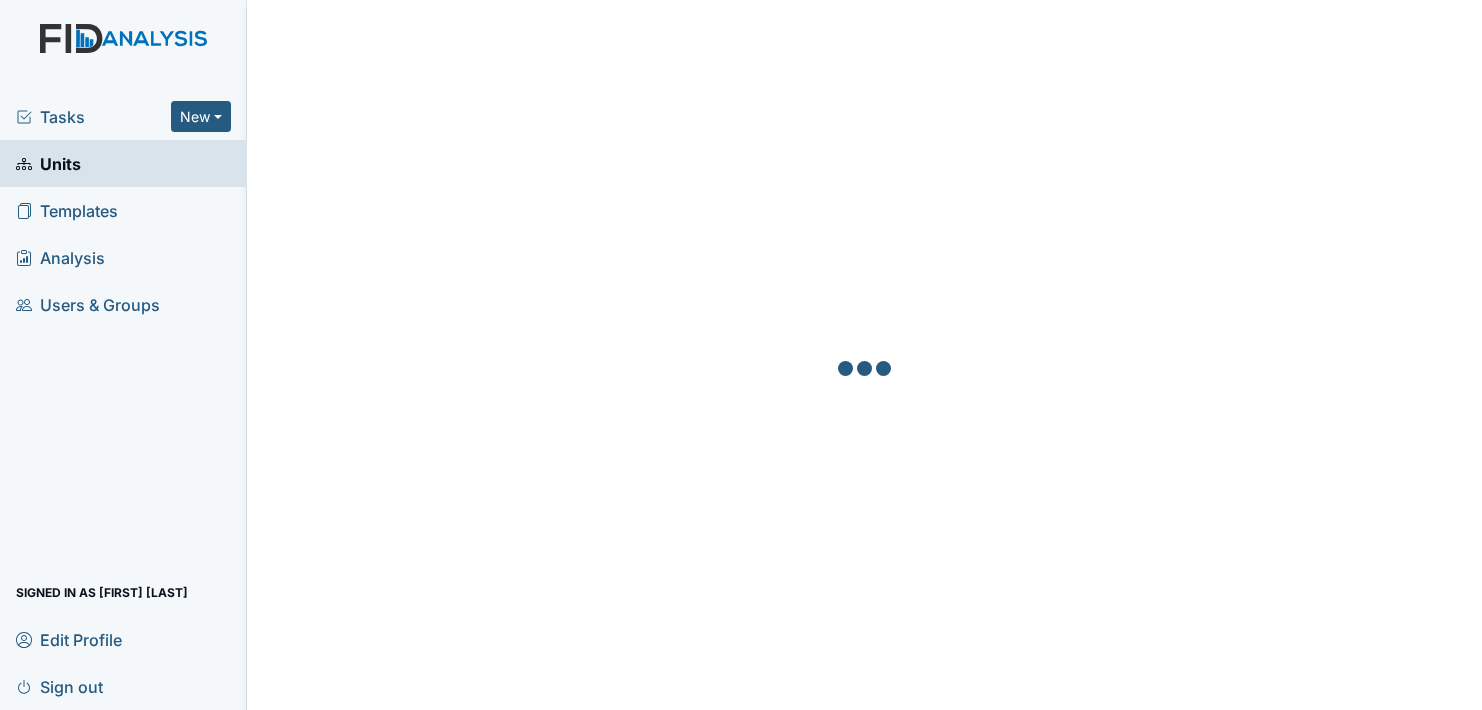 scroll, scrollTop: 0, scrollLeft: 0, axis: both 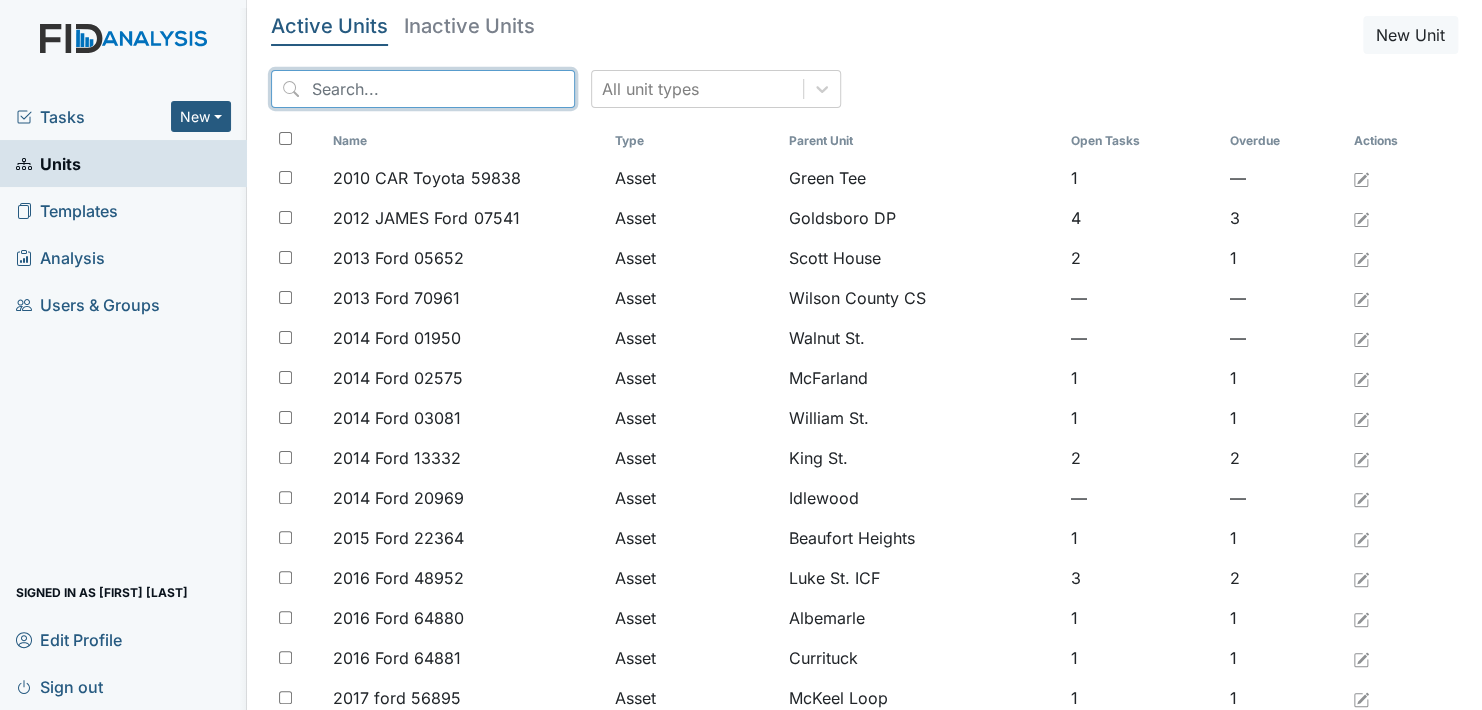 click at bounding box center (423, 89) 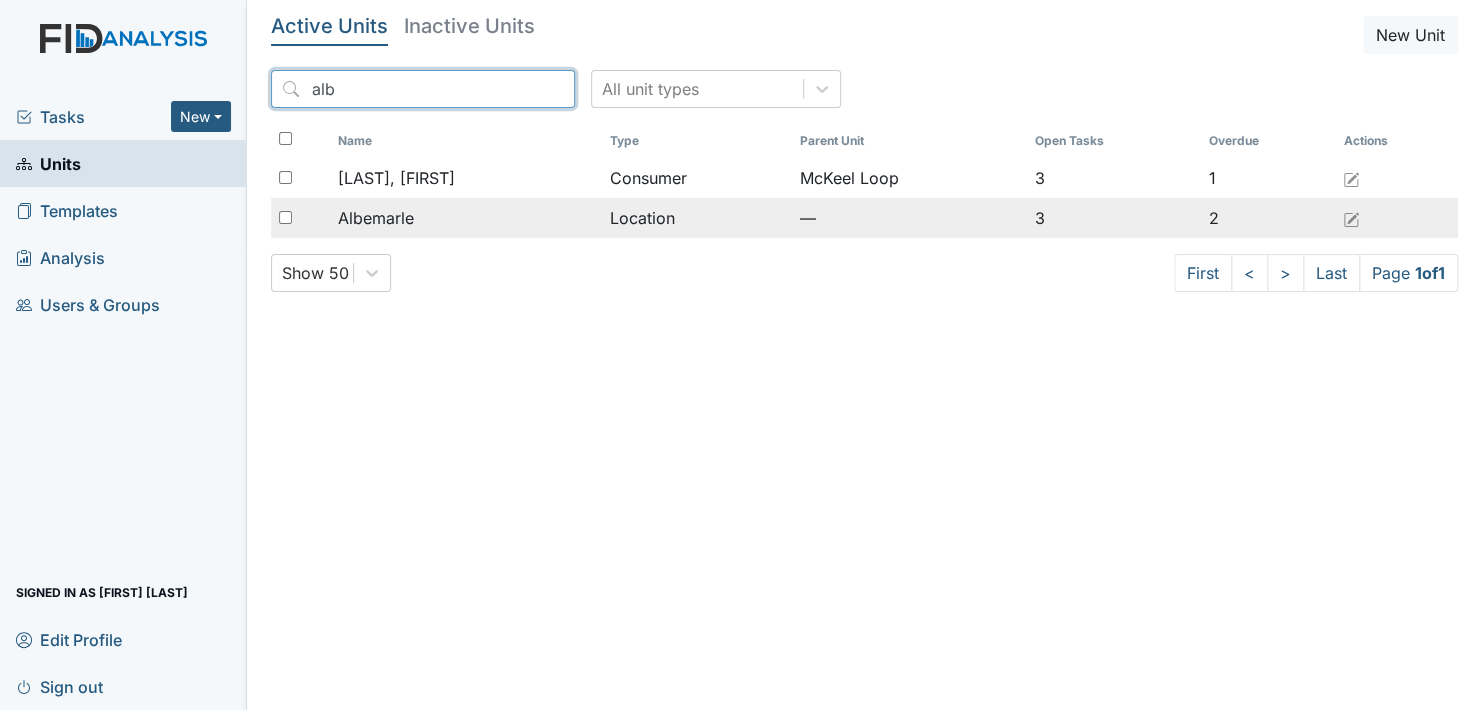 type on "alb" 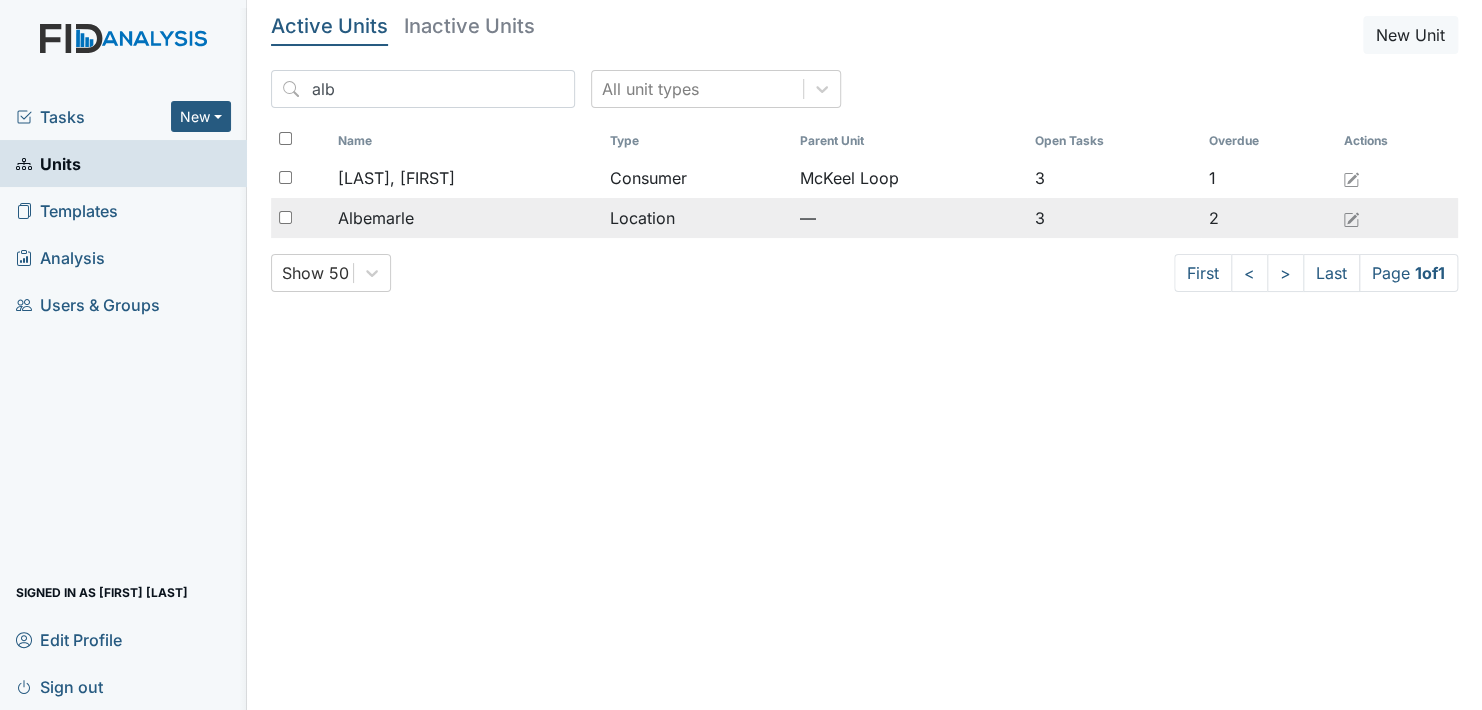 click on "Albemarle" at bounding box center (466, 218) 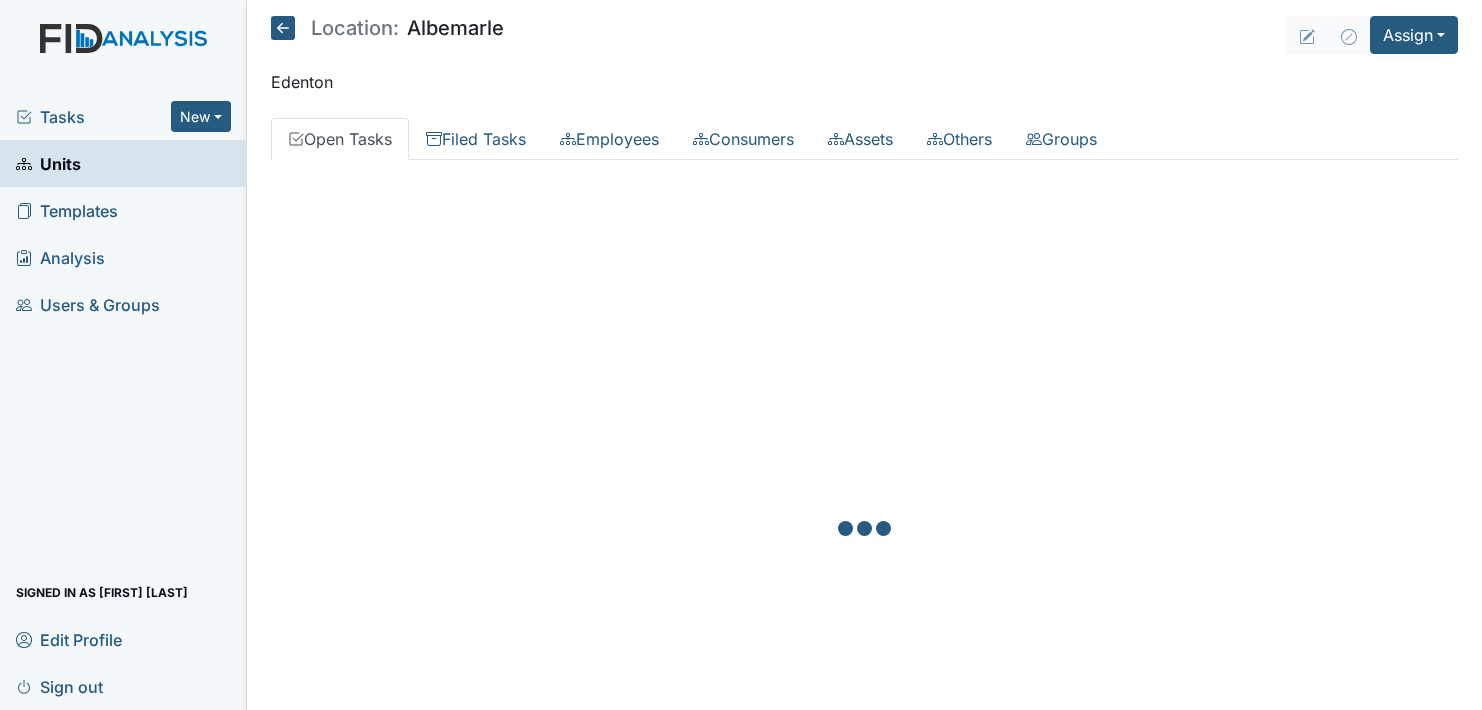 scroll, scrollTop: 0, scrollLeft: 0, axis: both 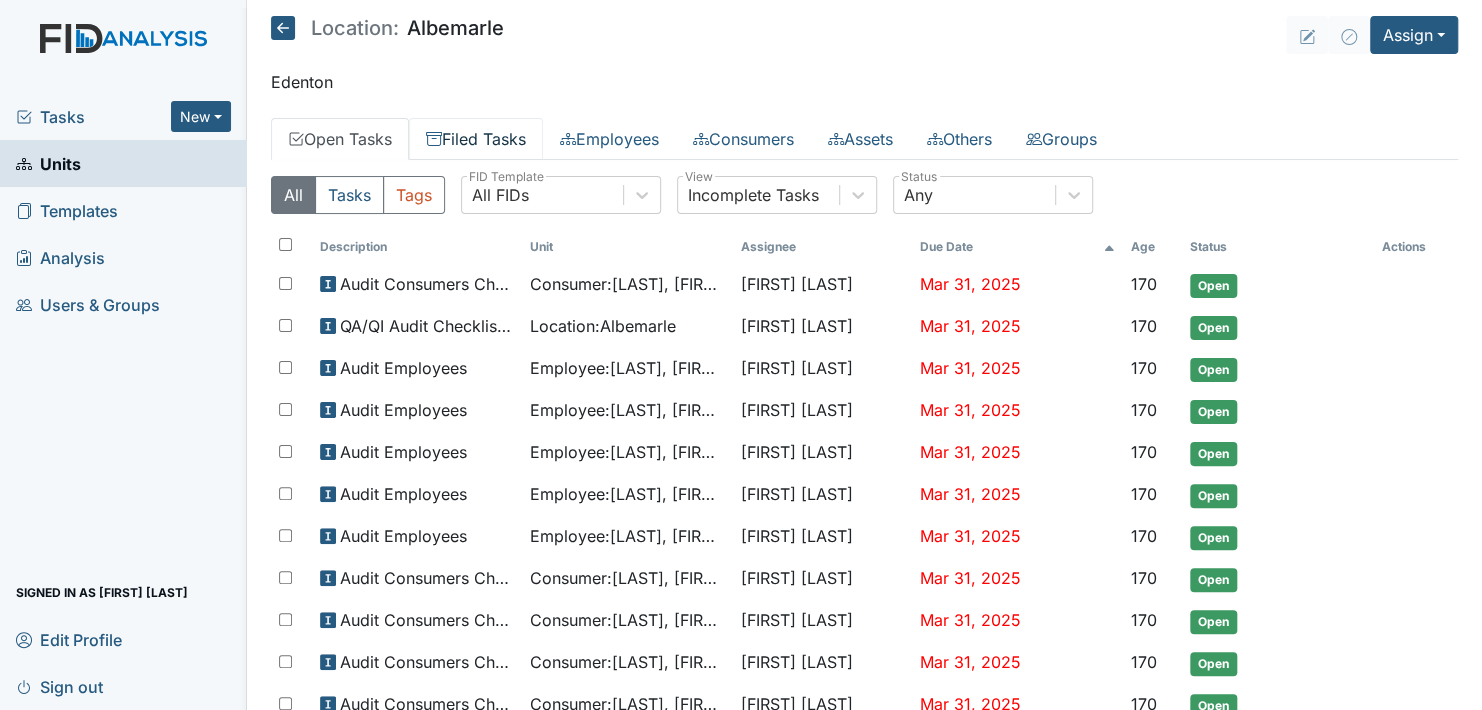 click on "Filed Tasks" at bounding box center (476, 139) 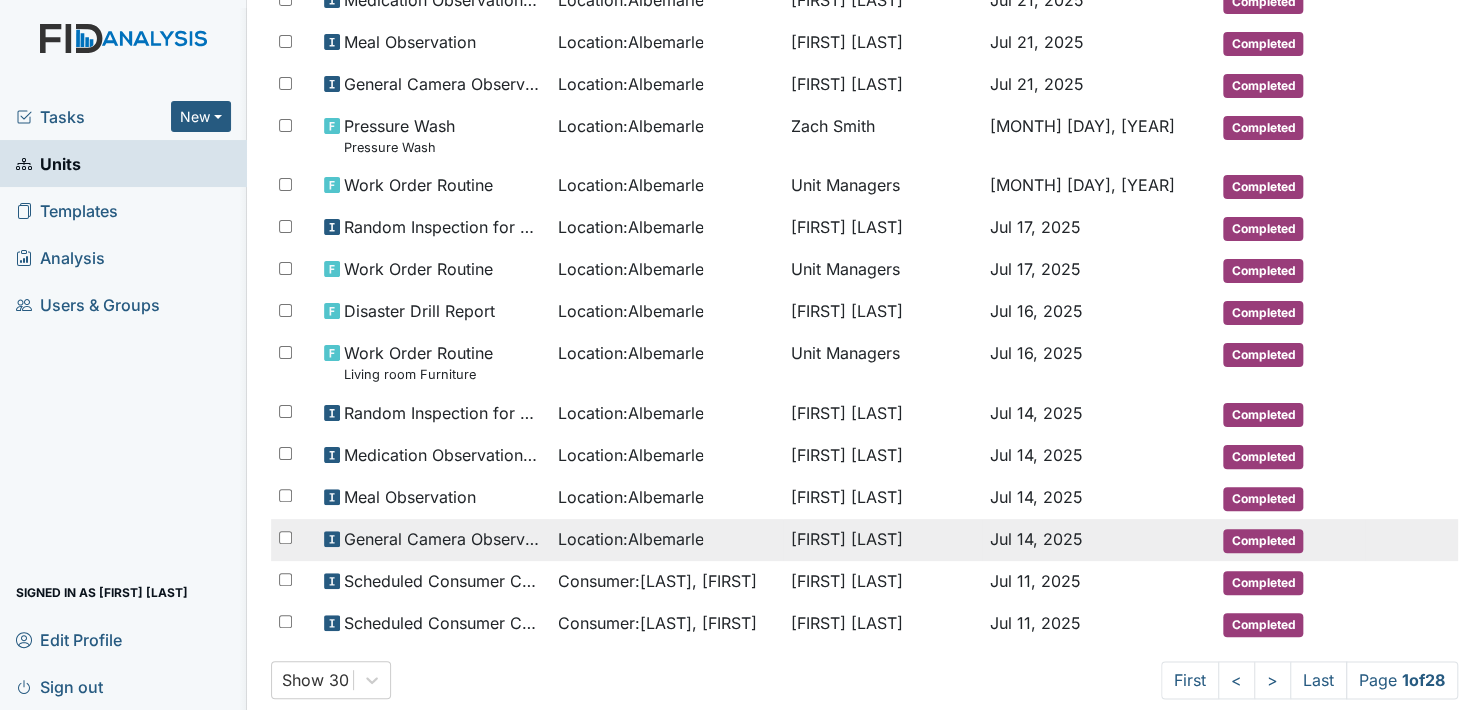 scroll, scrollTop: 944, scrollLeft: 0, axis: vertical 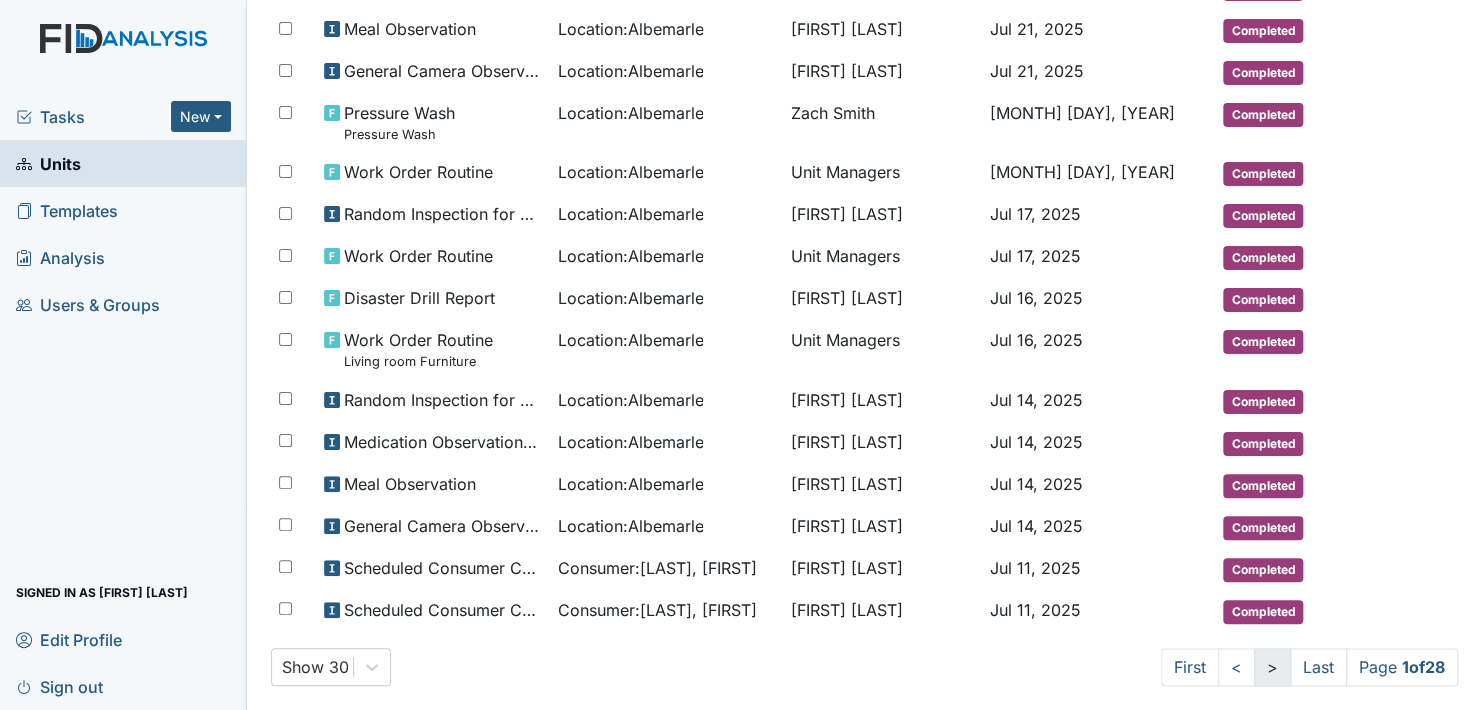 click on ">" at bounding box center (1272, 667) 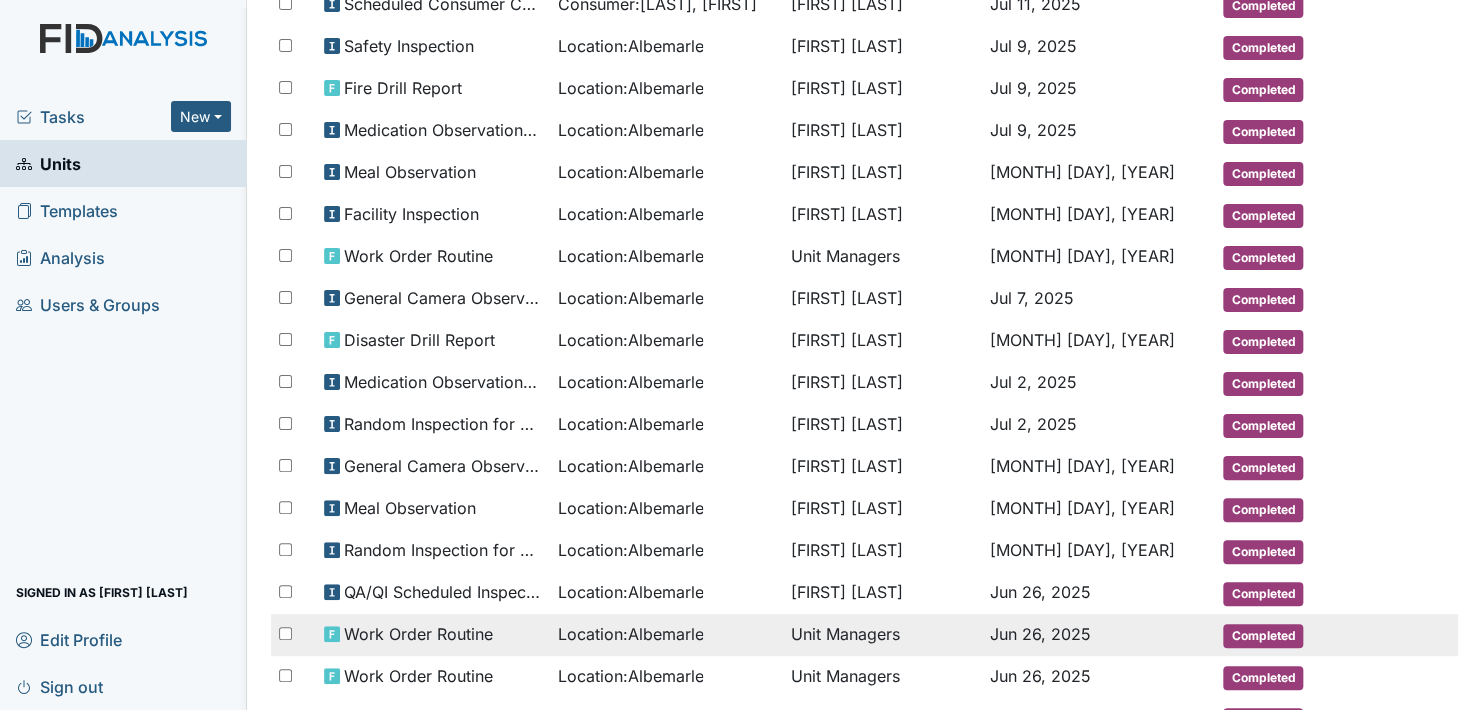scroll, scrollTop: 8, scrollLeft: 0, axis: vertical 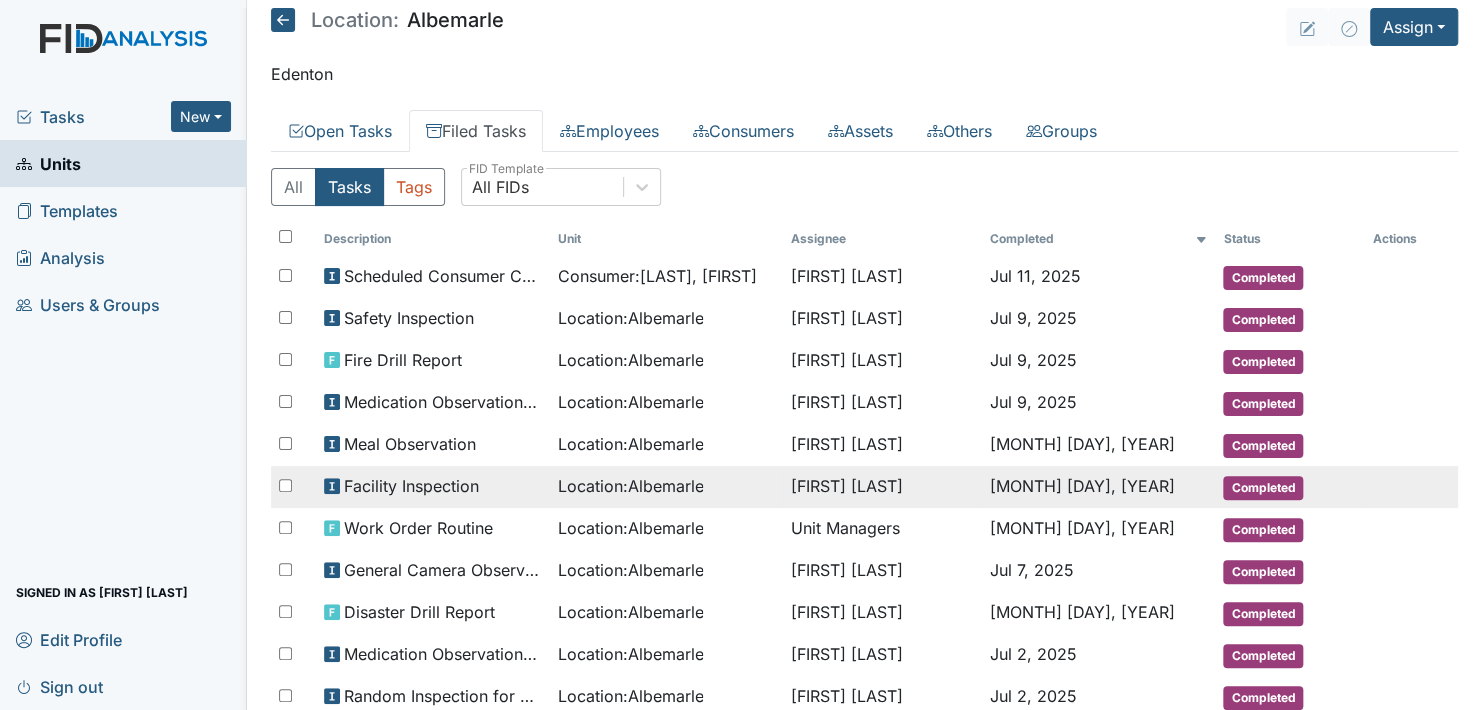 click on "Completed" at bounding box center [1263, 488] 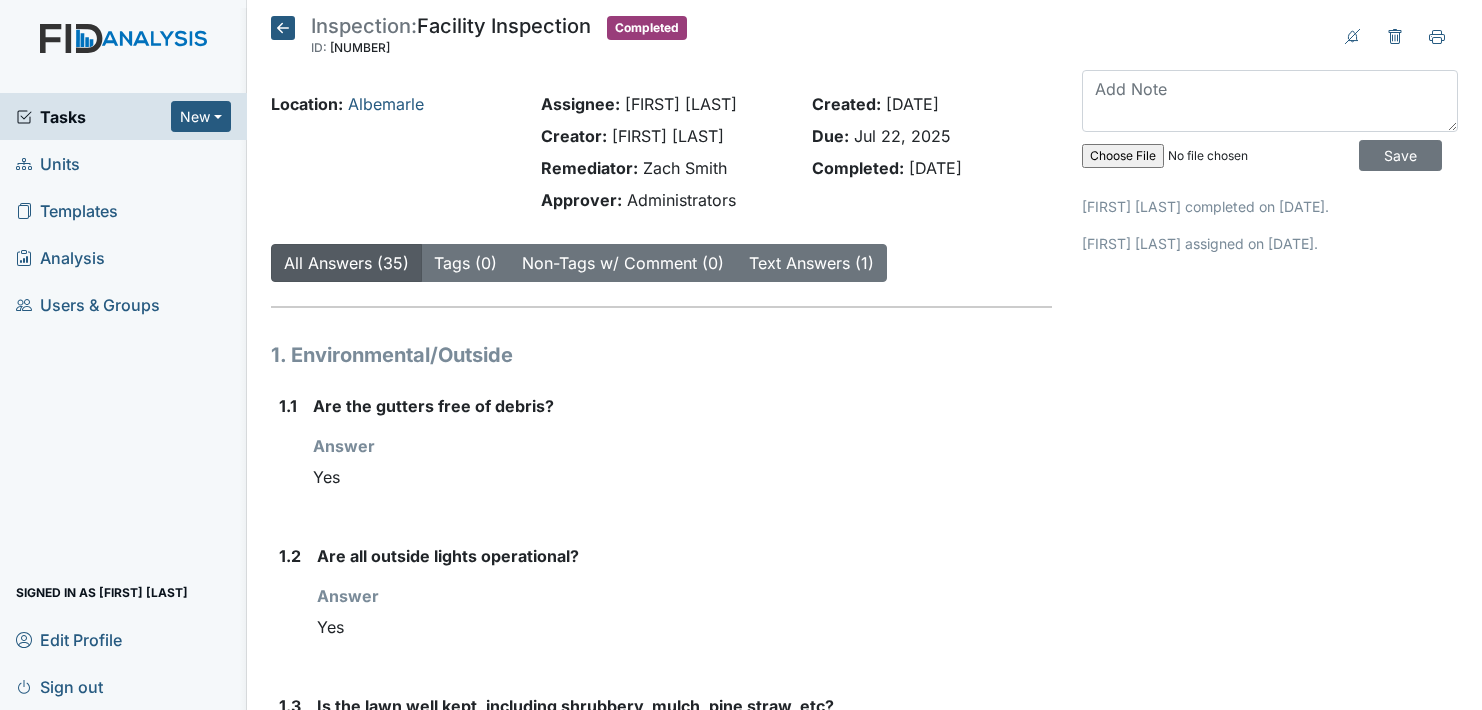 scroll, scrollTop: 0, scrollLeft: 0, axis: both 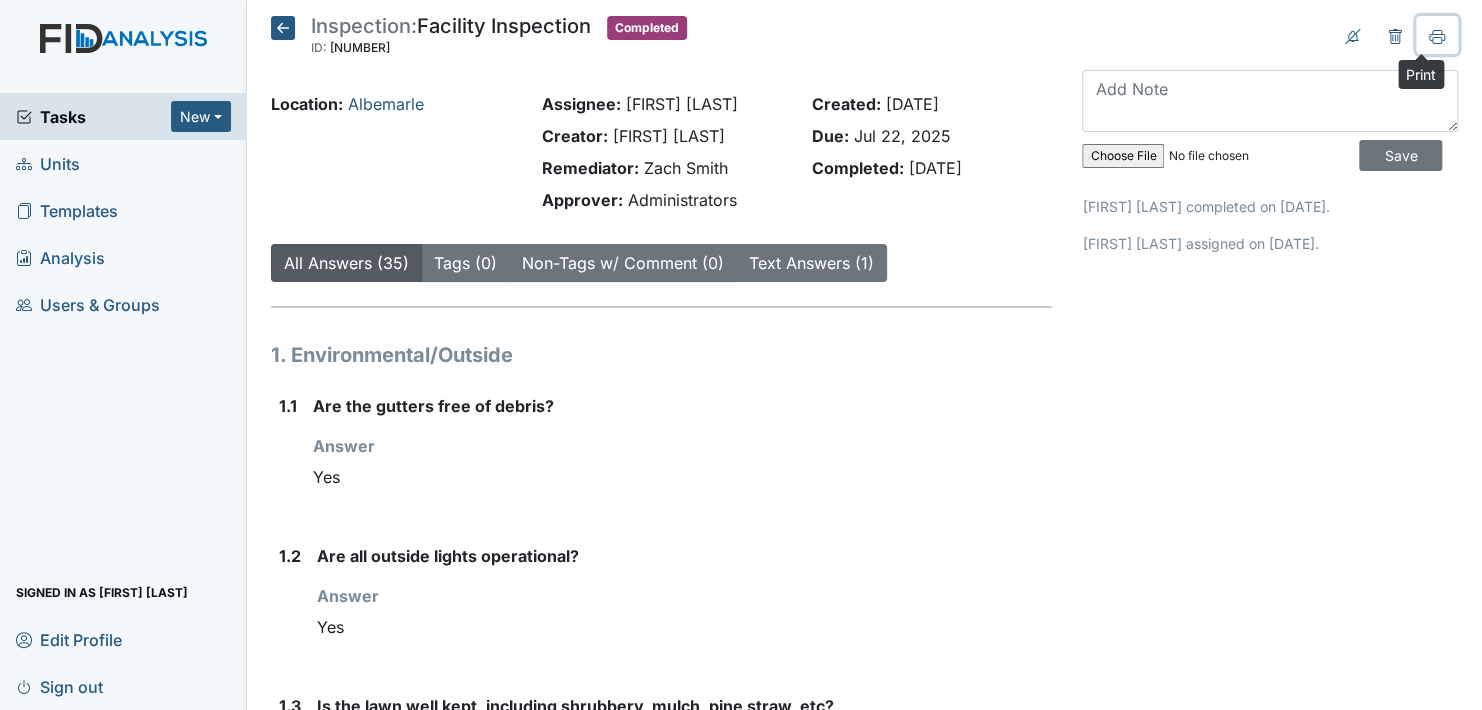 drag, startPoint x: 1428, startPoint y: 34, endPoint x: 167, endPoint y: 584, distance: 1375.7256 